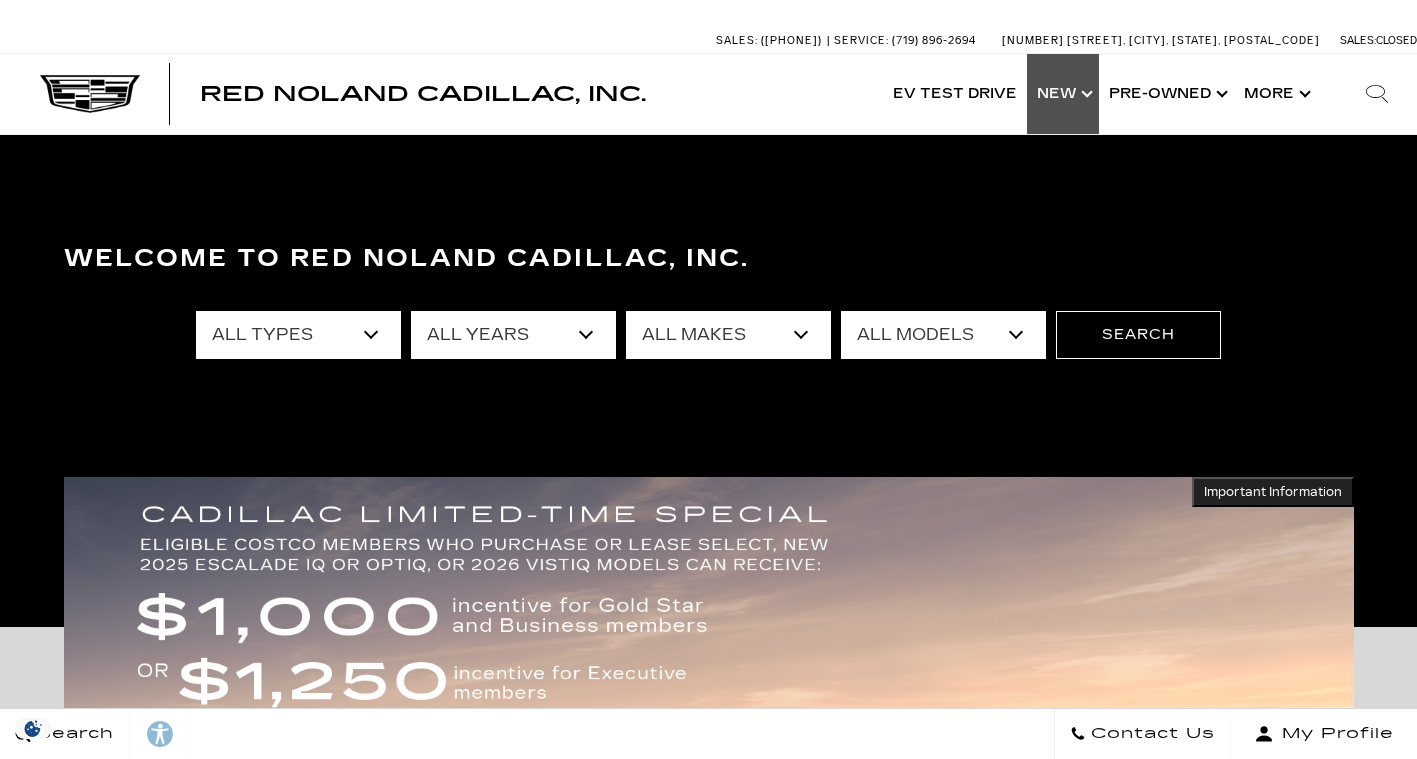 drag, startPoint x: 0, startPoint y: 0, endPoint x: 1078, endPoint y: 92, distance: 1081.9187 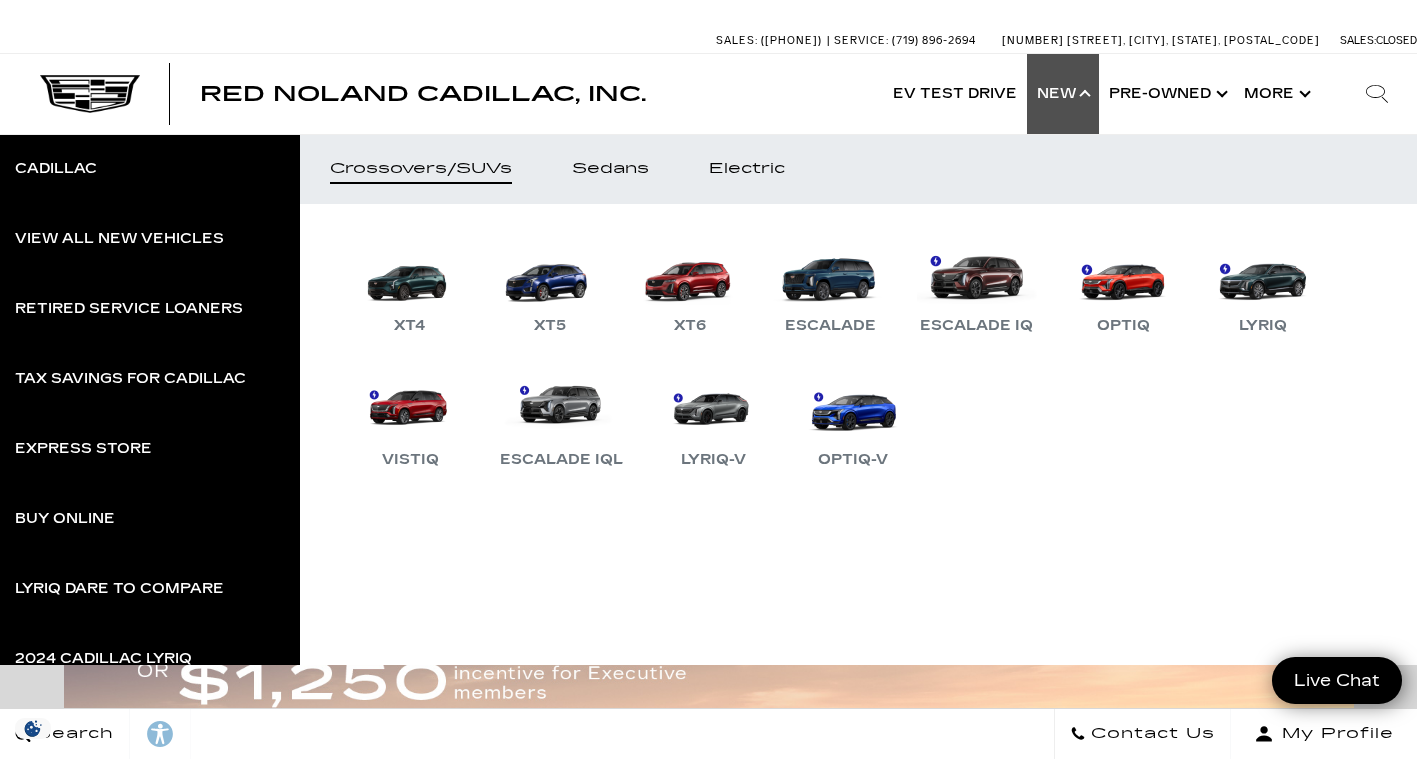 scroll, scrollTop: 0, scrollLeft: 0, axis: both 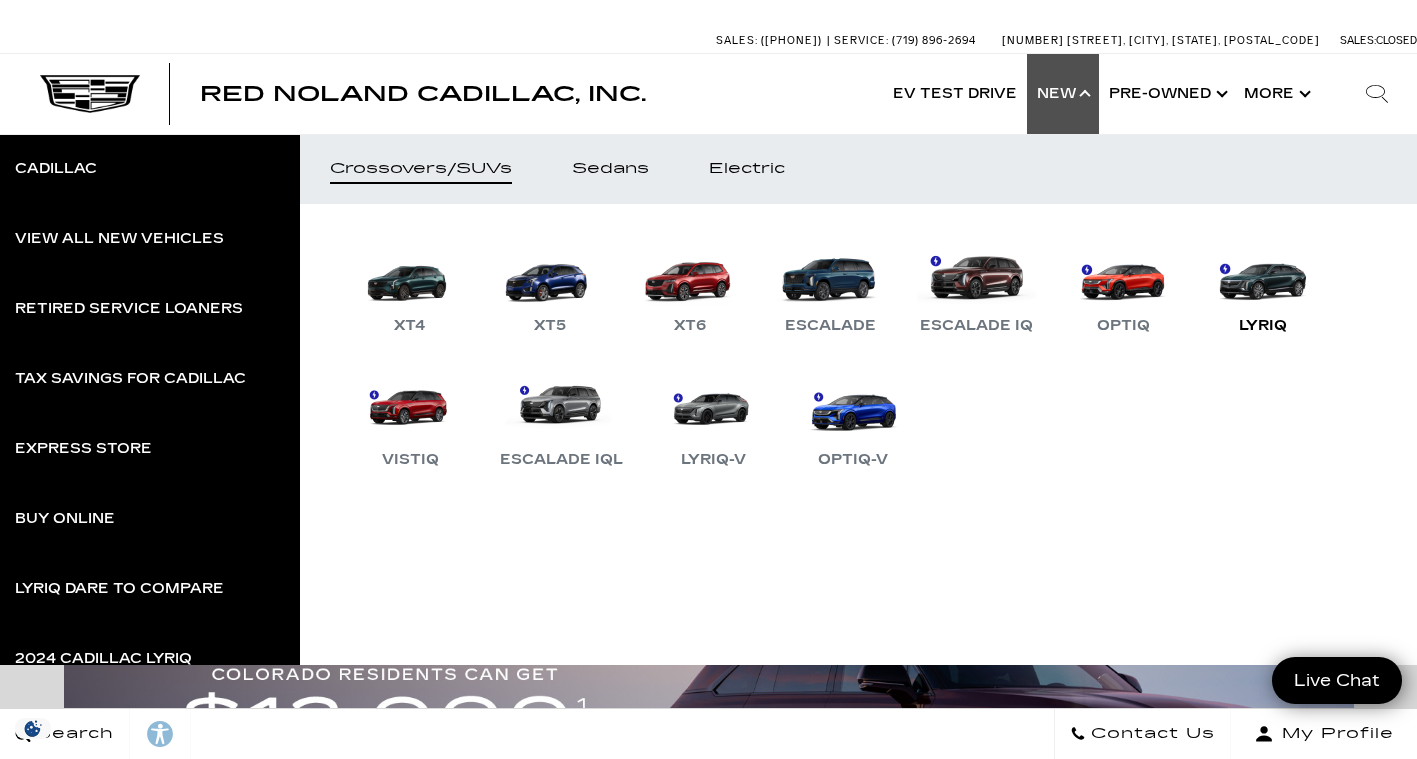 click on "LYRIQ" at bounding box center [1263, 286] 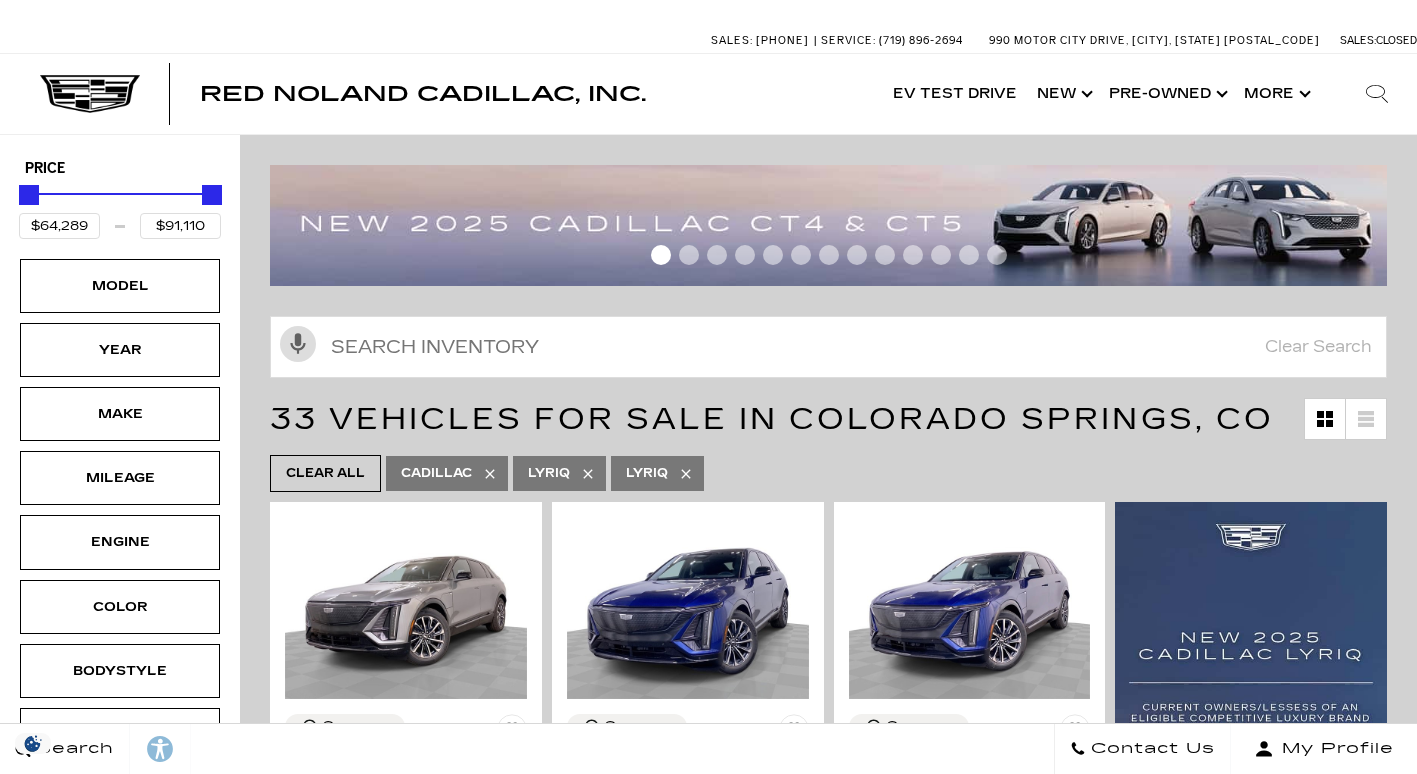 scroll, scrollTop: 0, scrollLeft: 0, axis: both 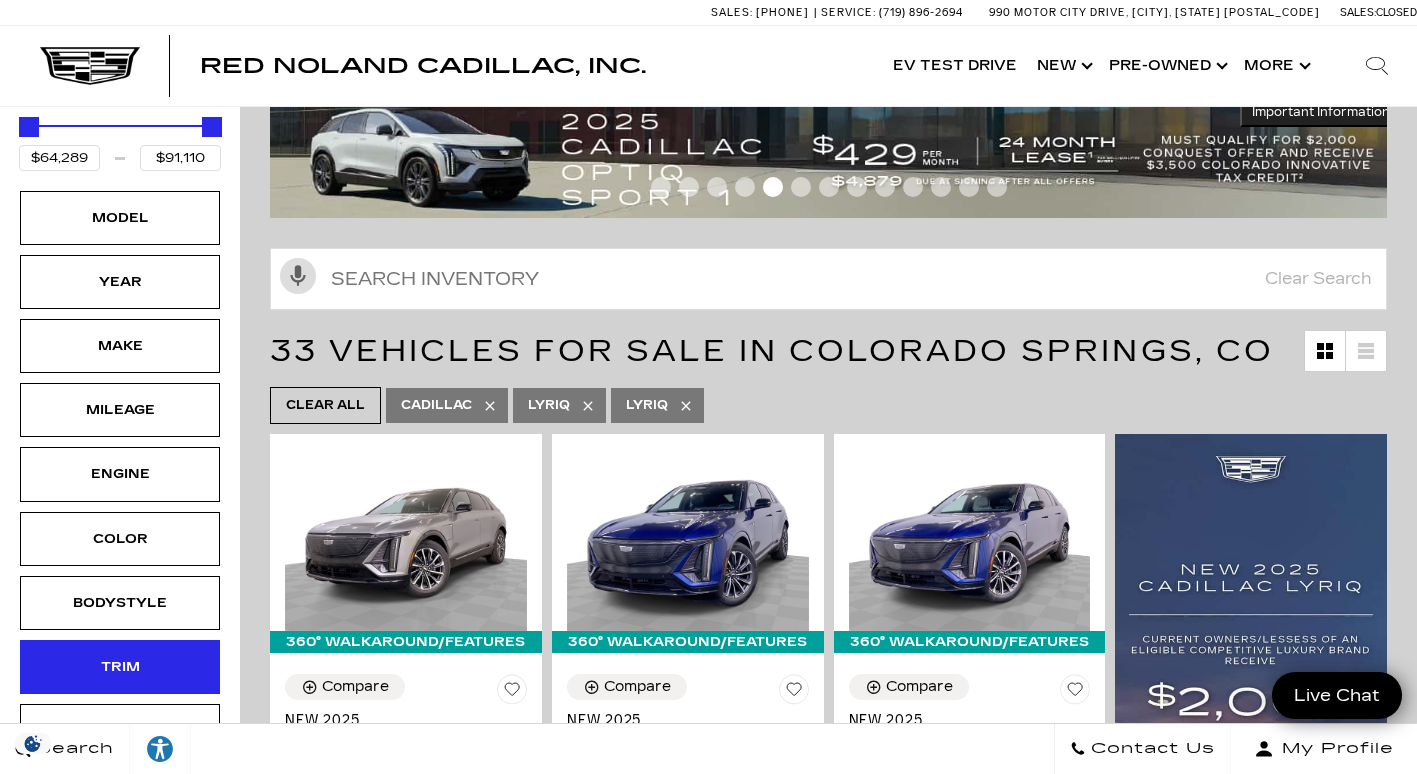click on "Trim" at bounding box center (120, 667) 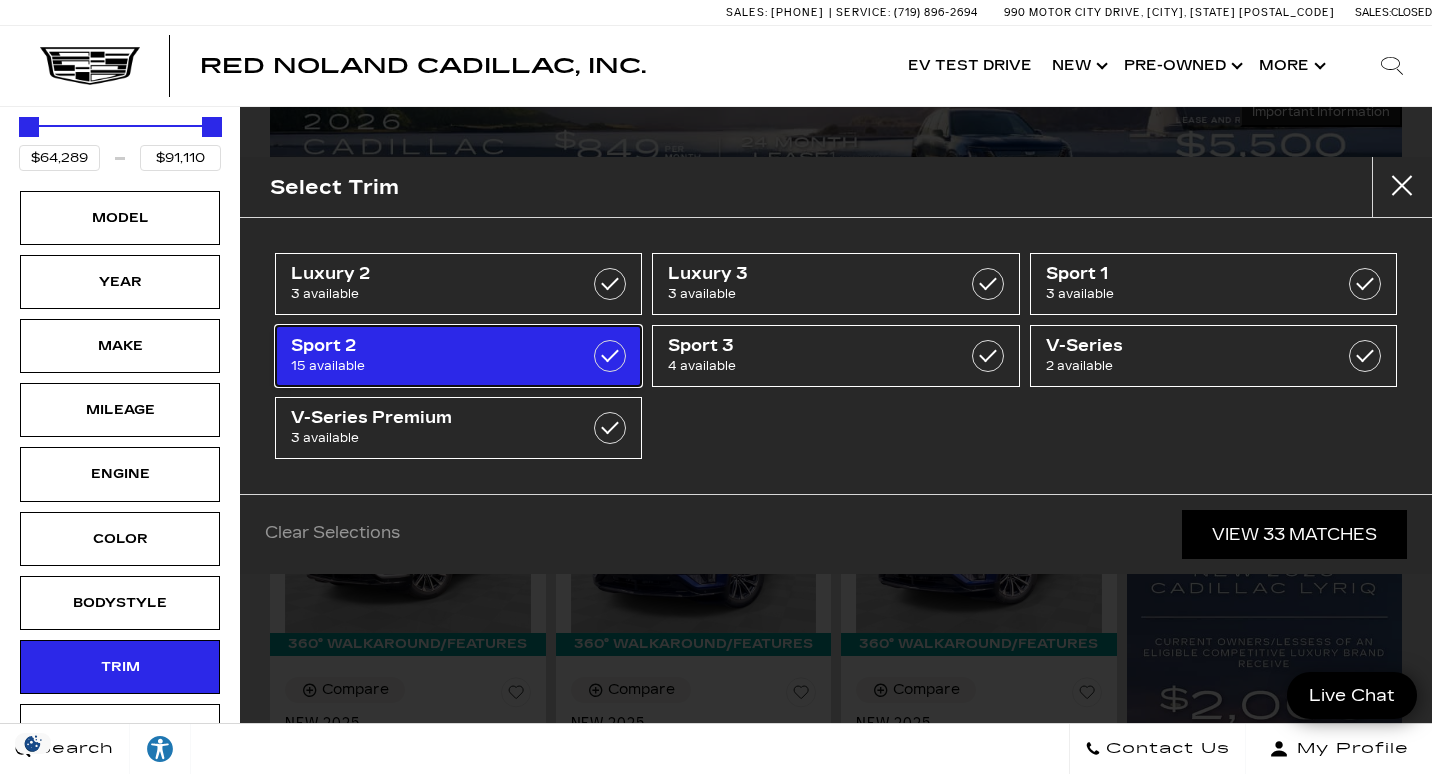 click at bounding box center (610, 356) 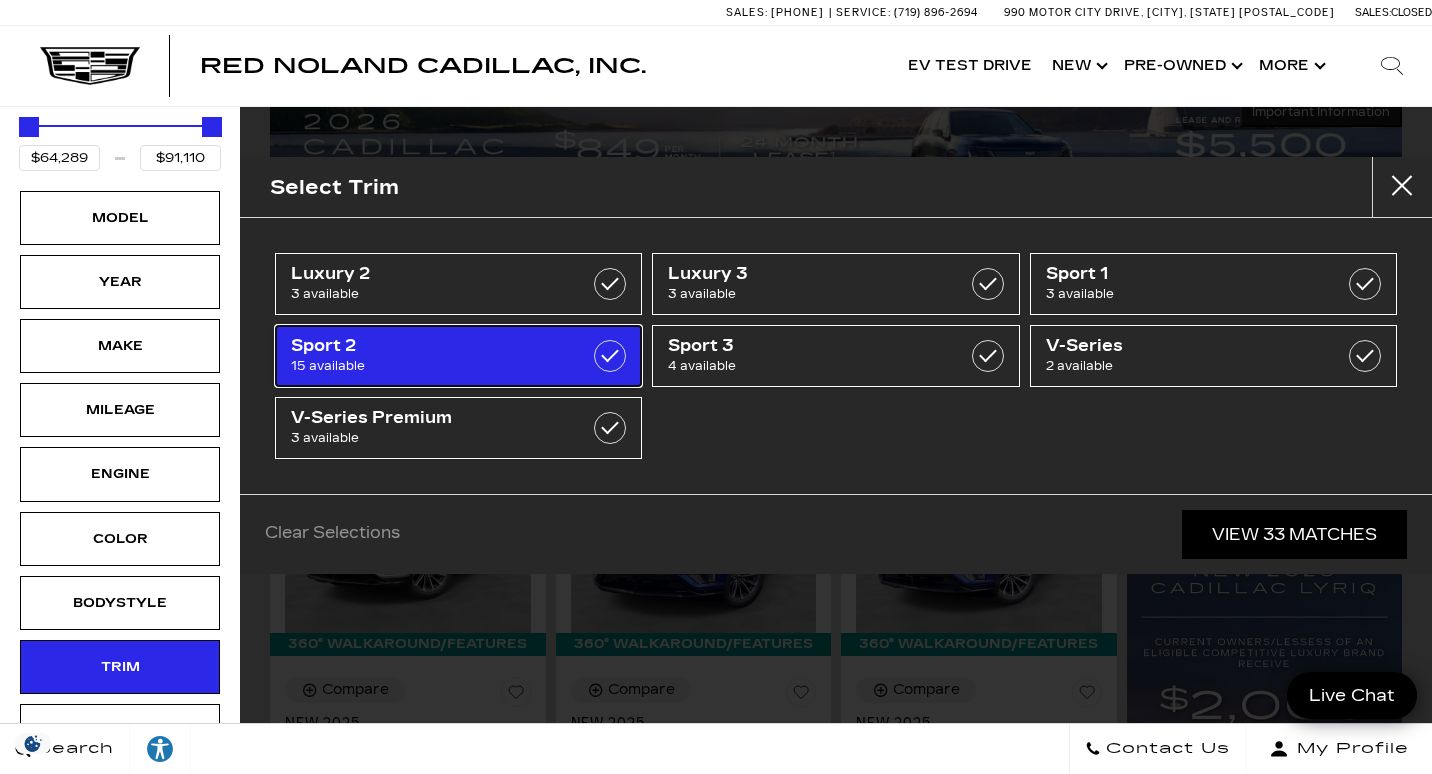 type on "$71,215" 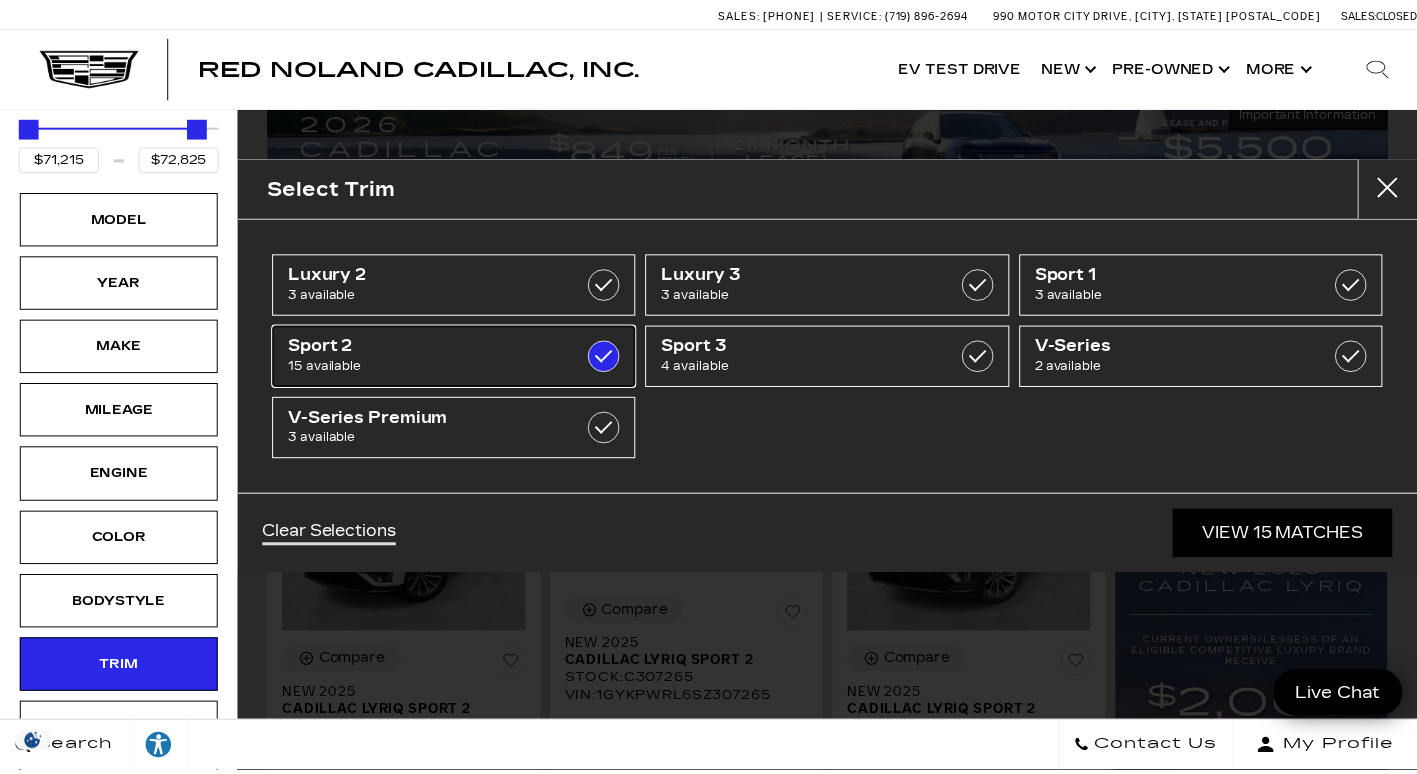 scroll, scrollTop: 0, scrollLeft: 0, axis: both 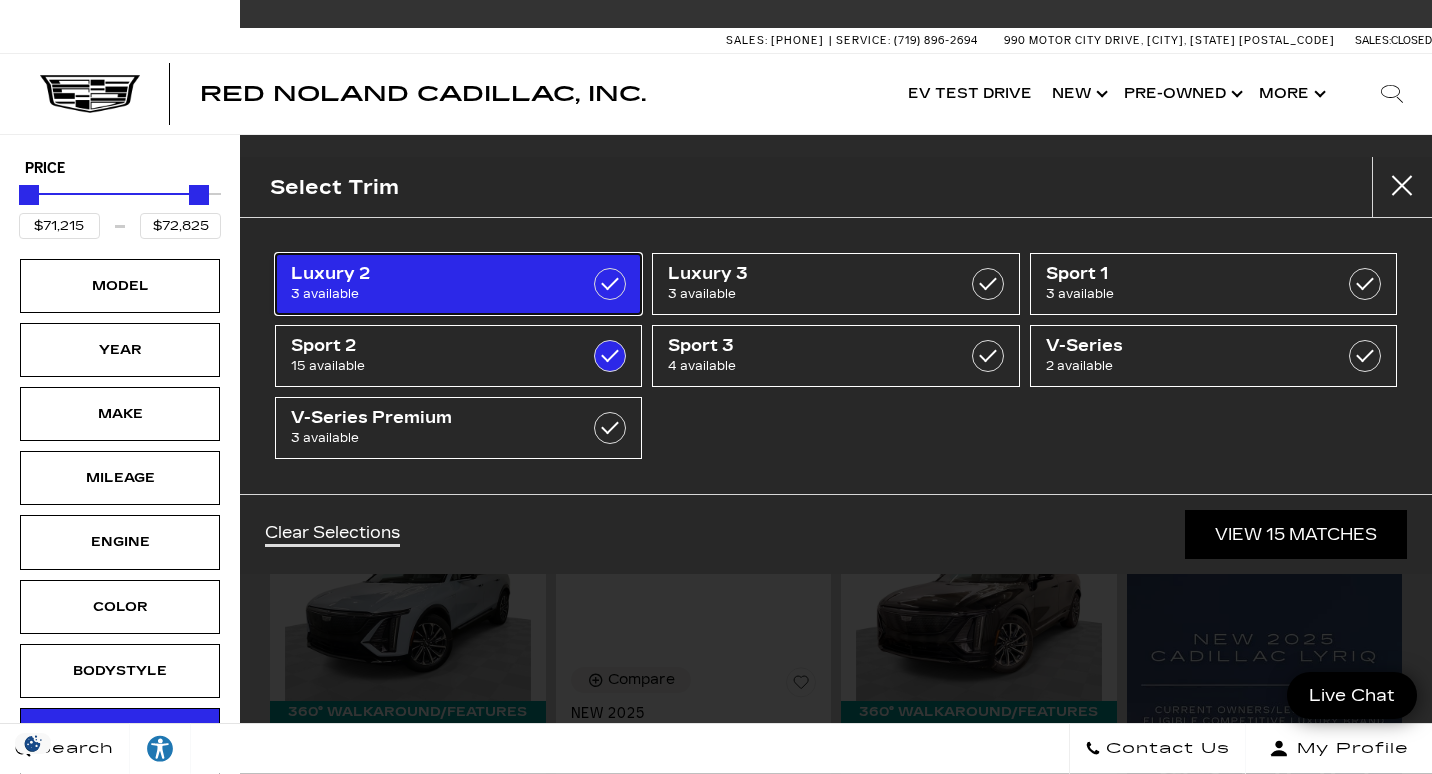click at bounding box center [610, 284] 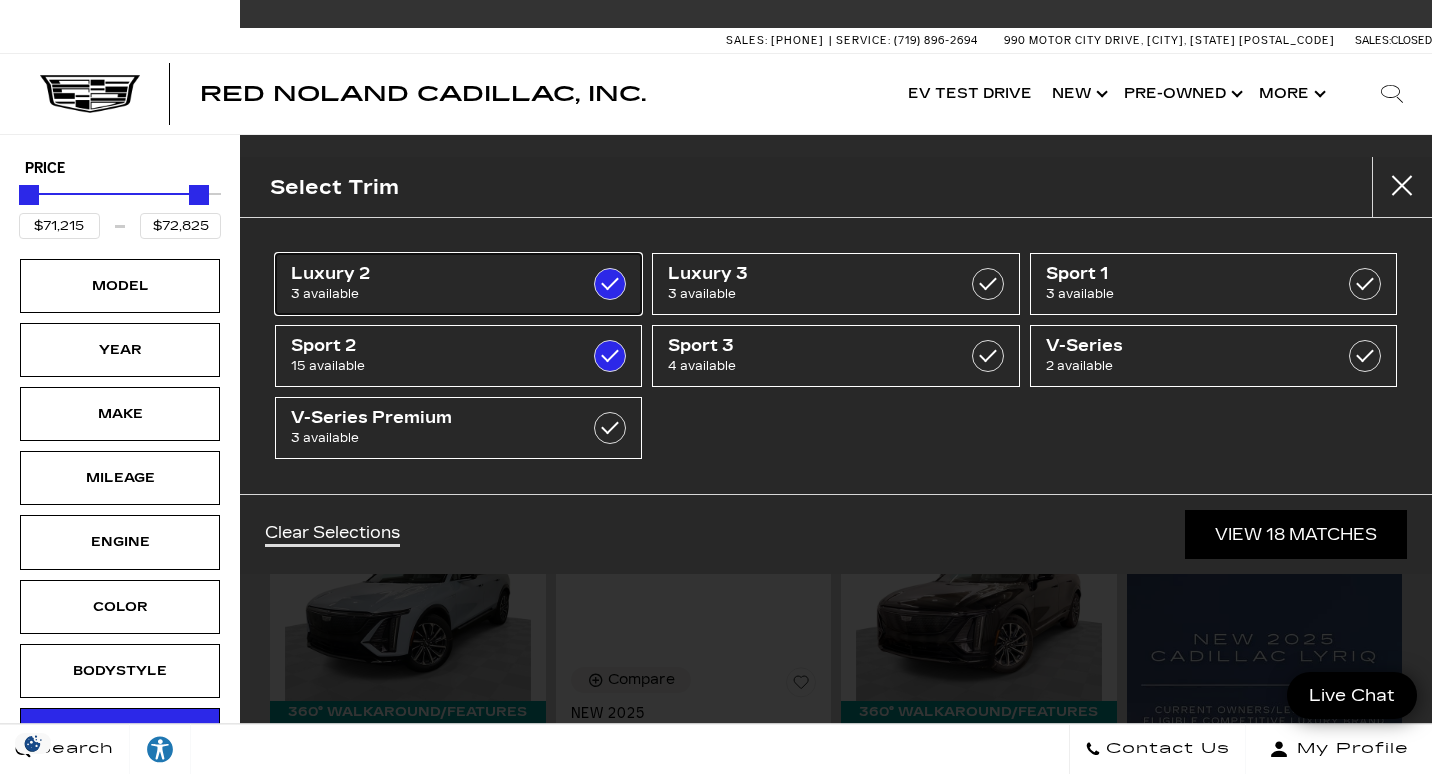checkbox on "true" 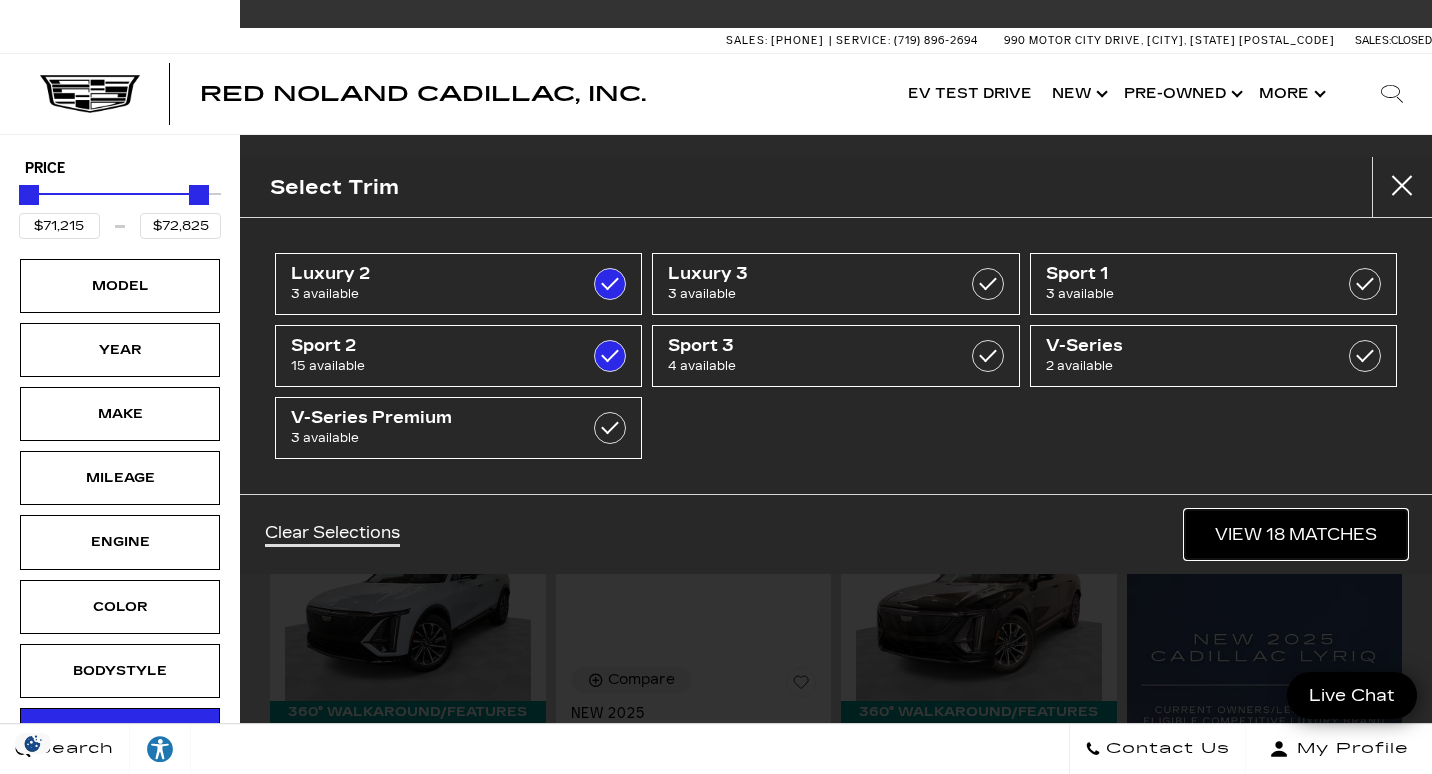 click on "View 18 Matches" at bounding box center [1296, 534] 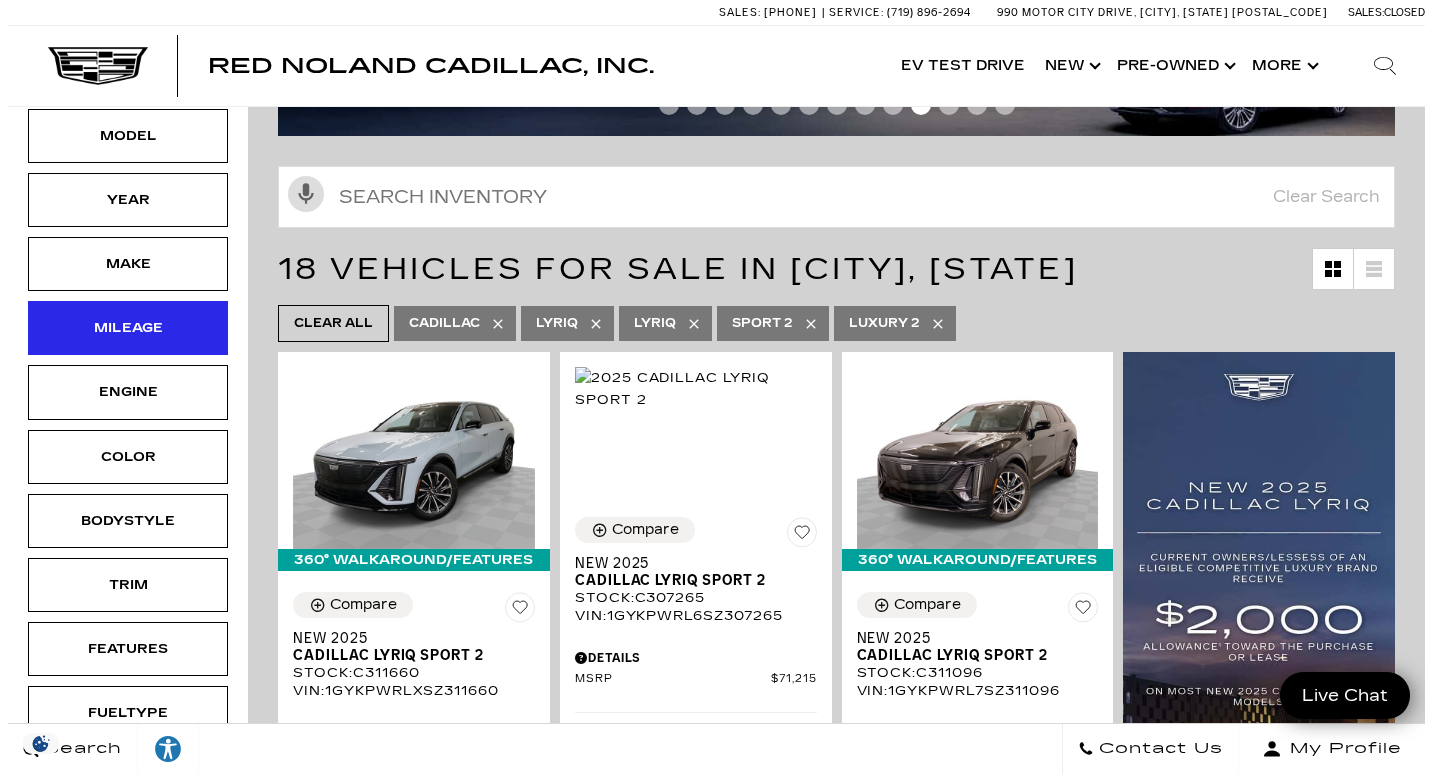scroll, scrollTop: 152, scrollLeft: 0, axis: vertical 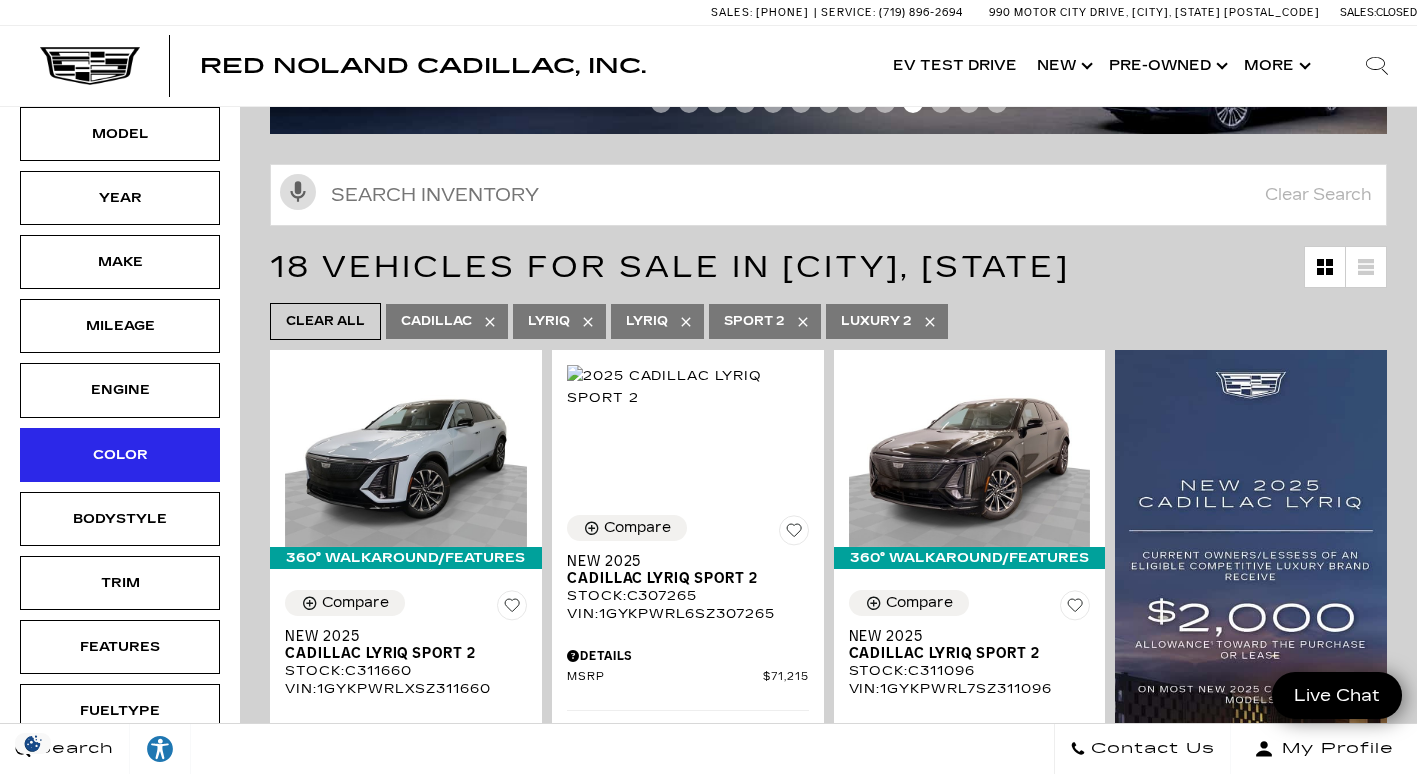 click on "Color" at bounding box center [120, 455] 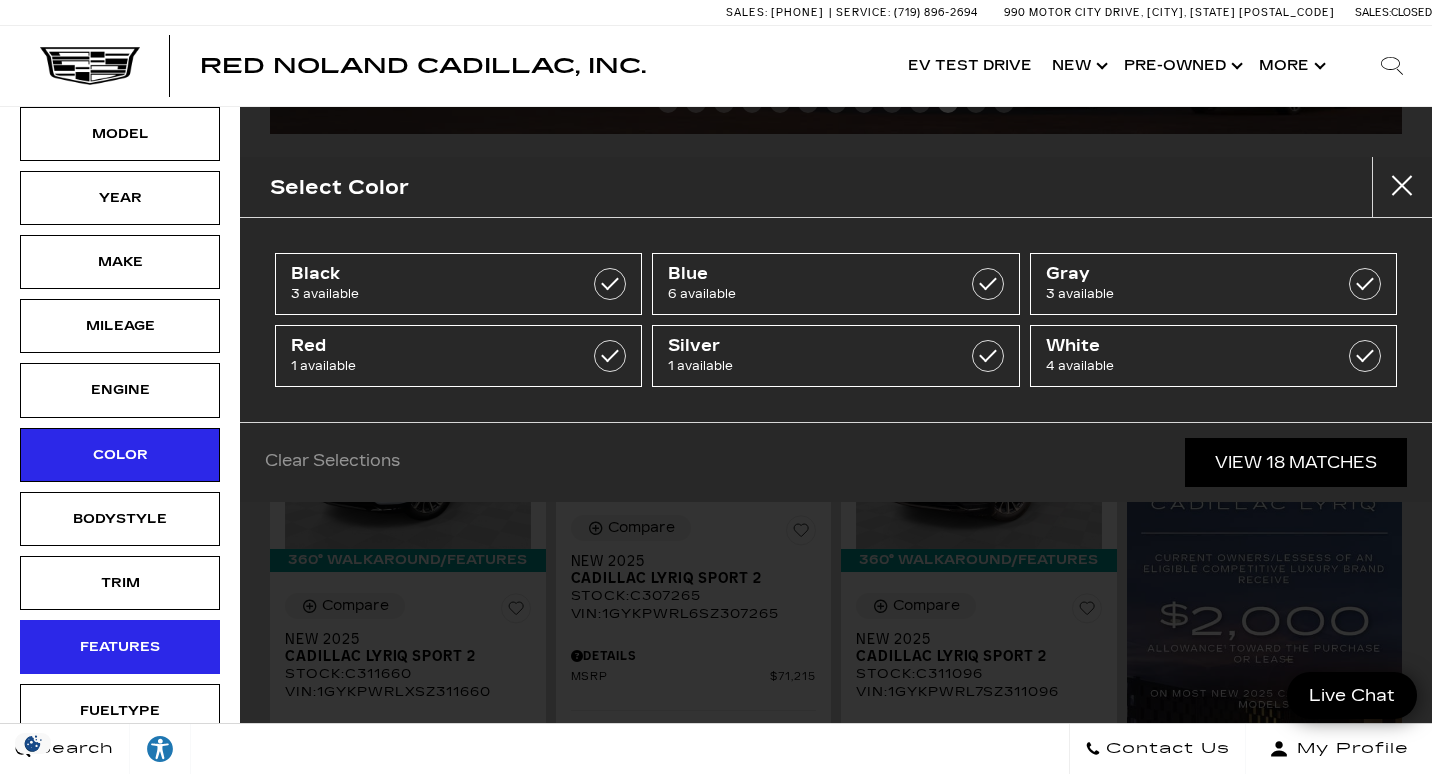 click on "Features" at bounding box center [120, 647] 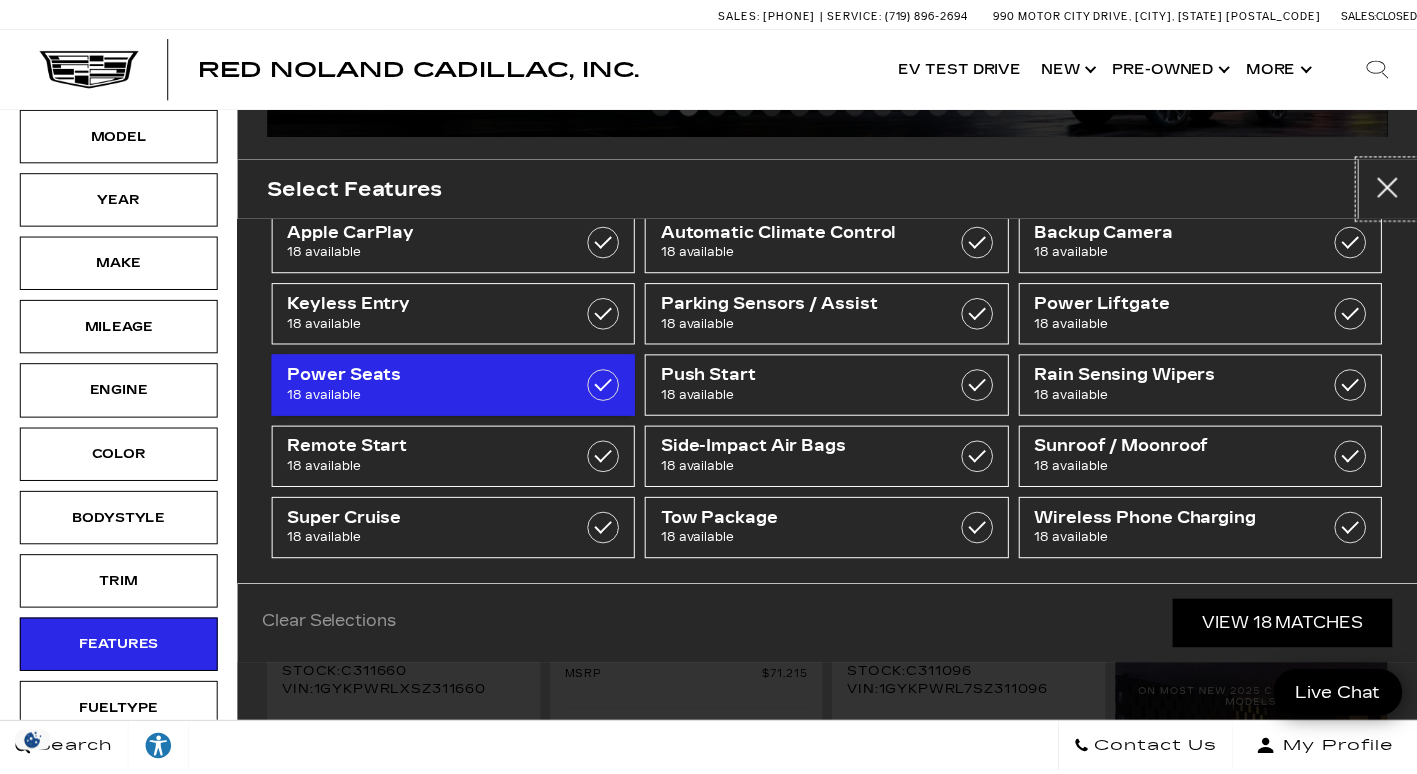scroll, scrollTop: 0, scrollLeft: 0, axis: both 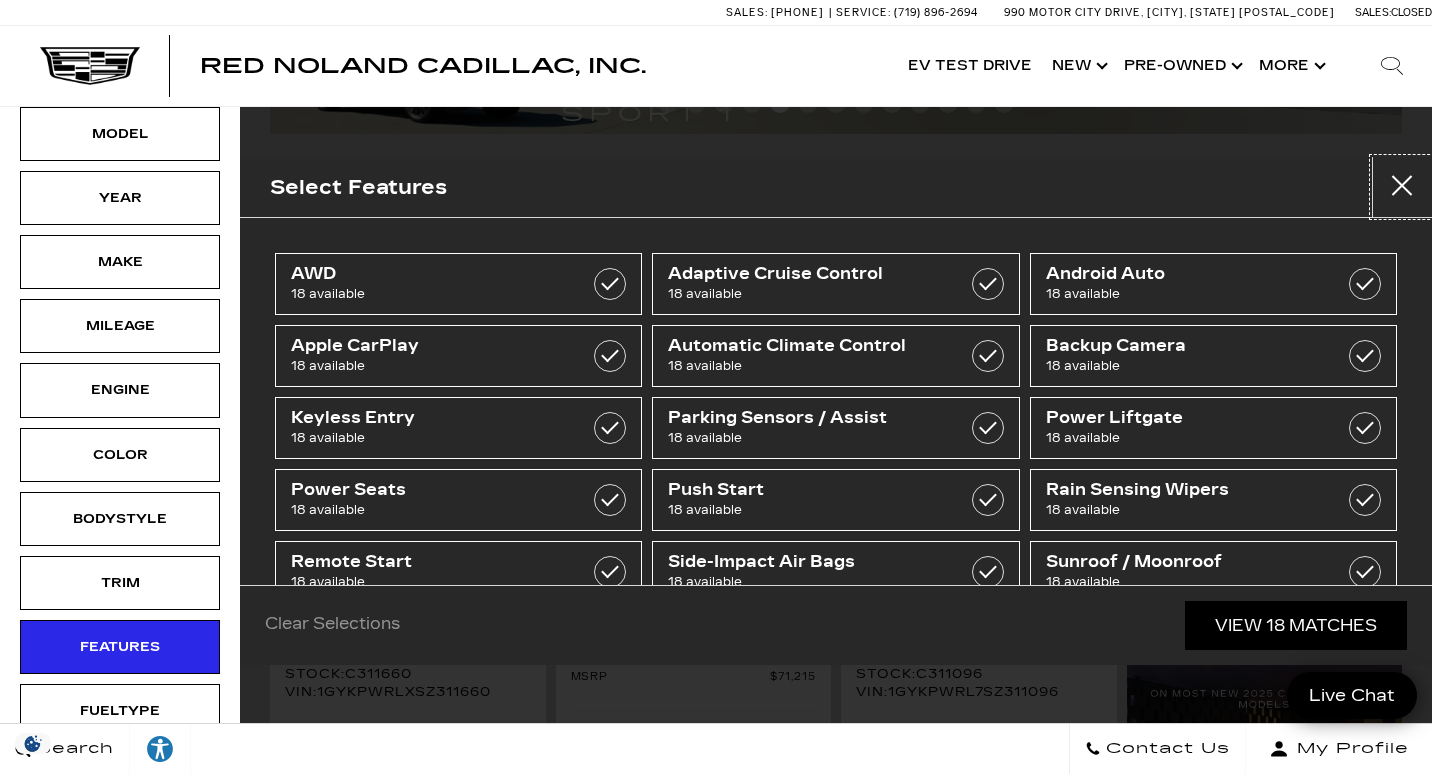 click at bounding box center (1402, 187) 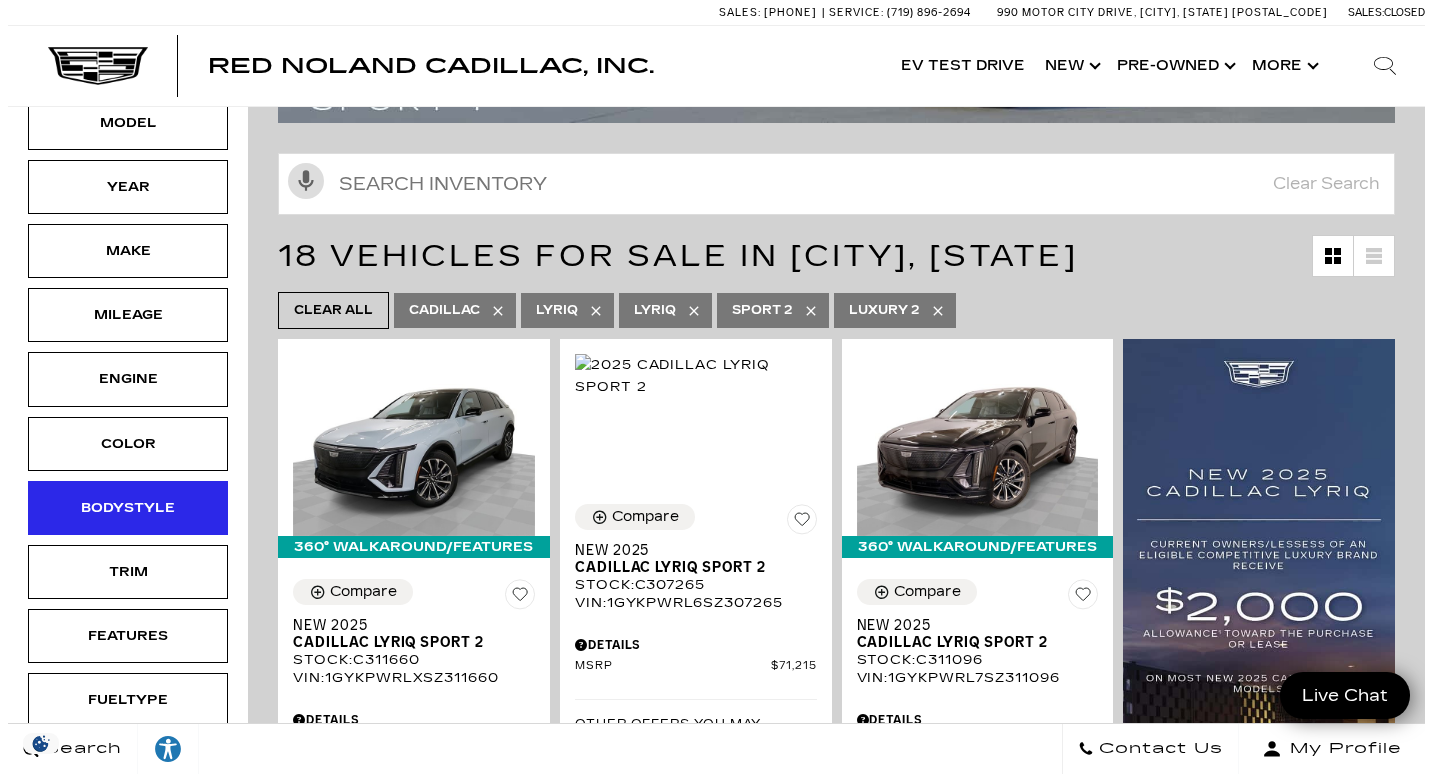 scroll, scrollTop: 162, scrollLeft: 0, axis: vertical 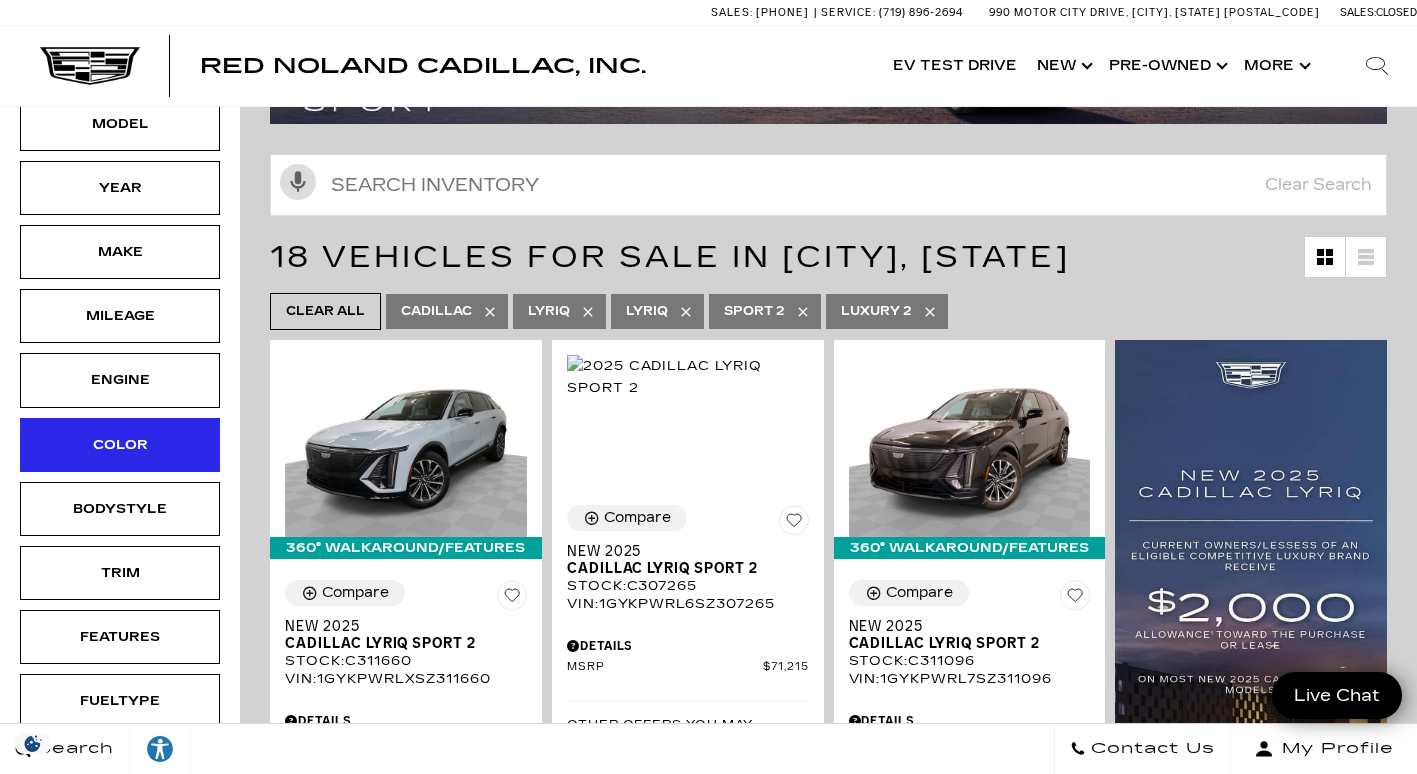 click on "Color" at bounding box center (120, 445) 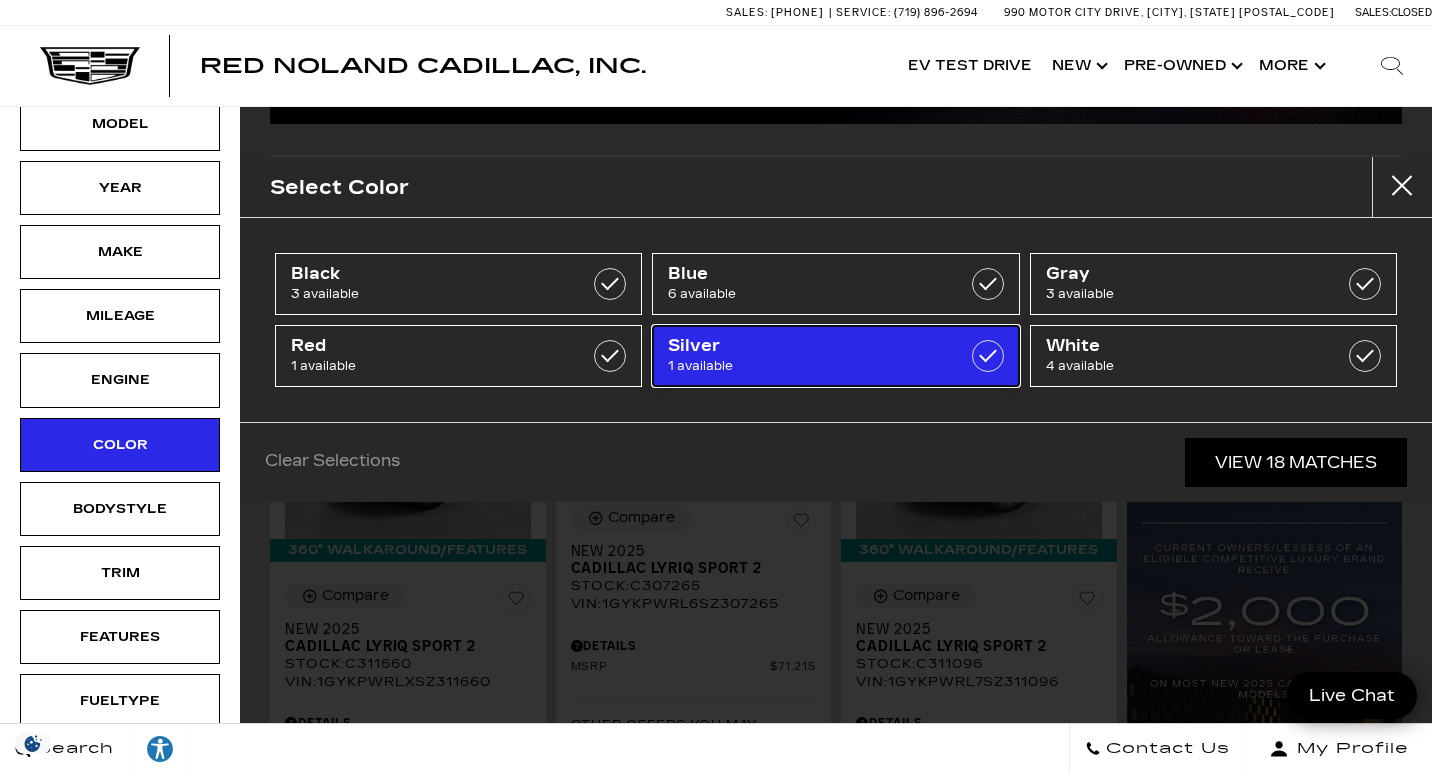 click at bounding box center [988, 356] 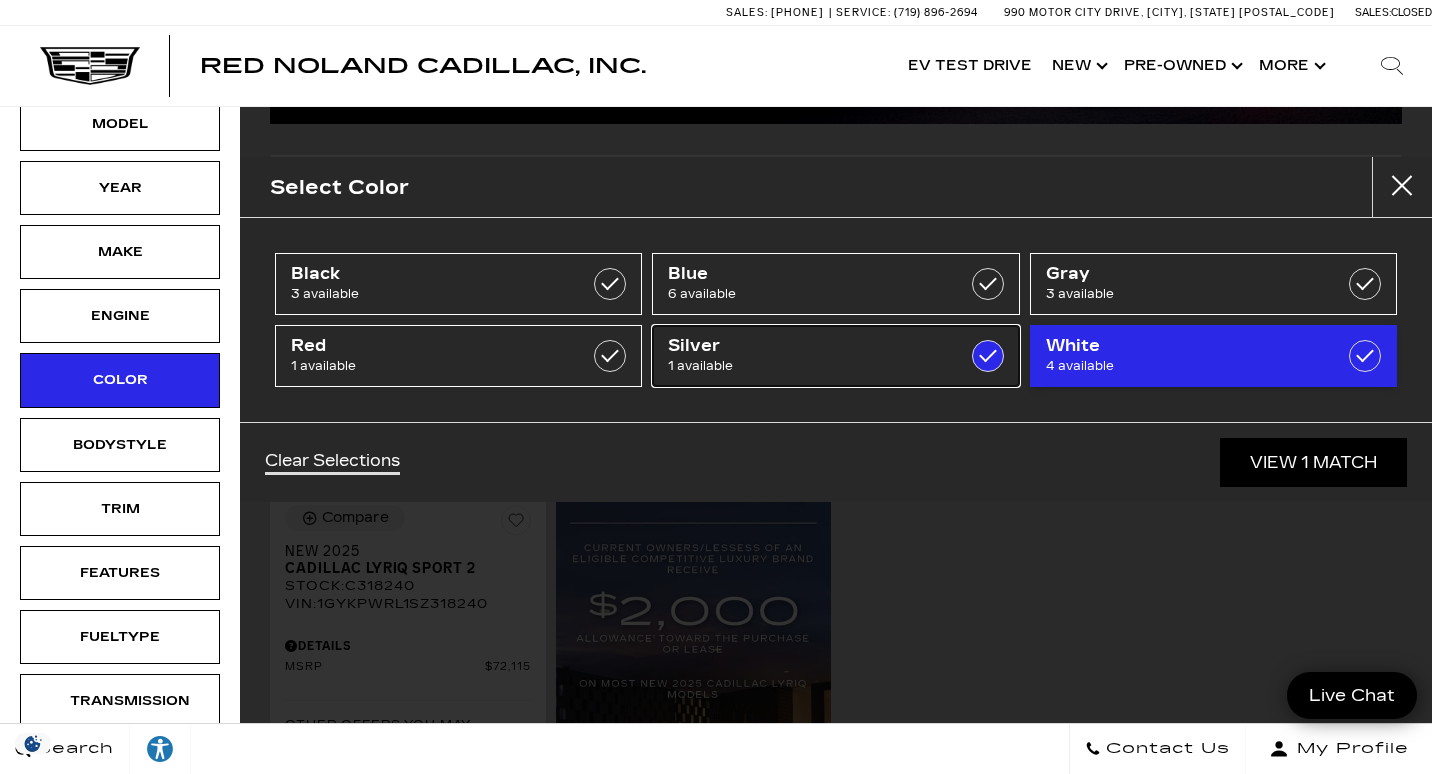 type on "$72,115" 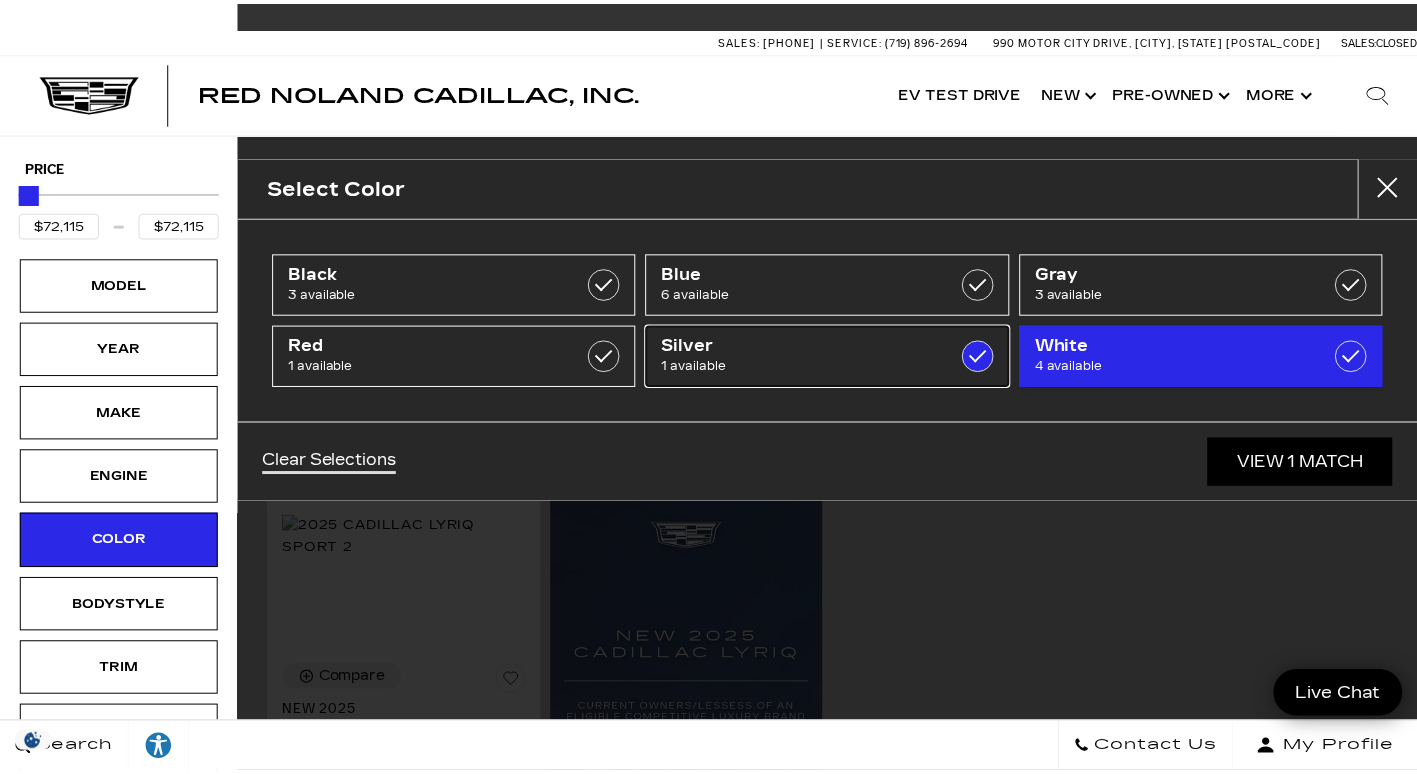 scroll, scrollTop: 0, scrollLeft: 0, axis: both 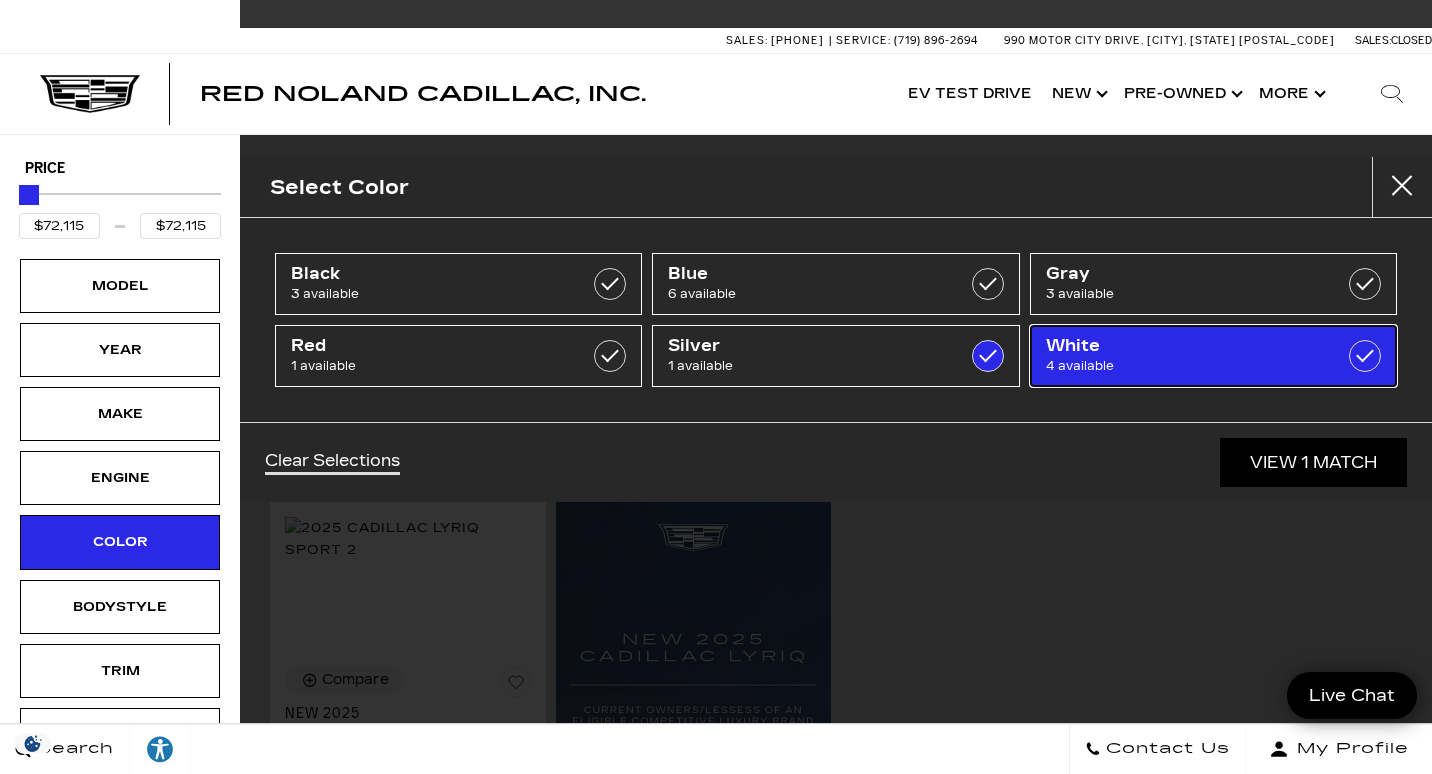 click at bounding box center (1365, 356) 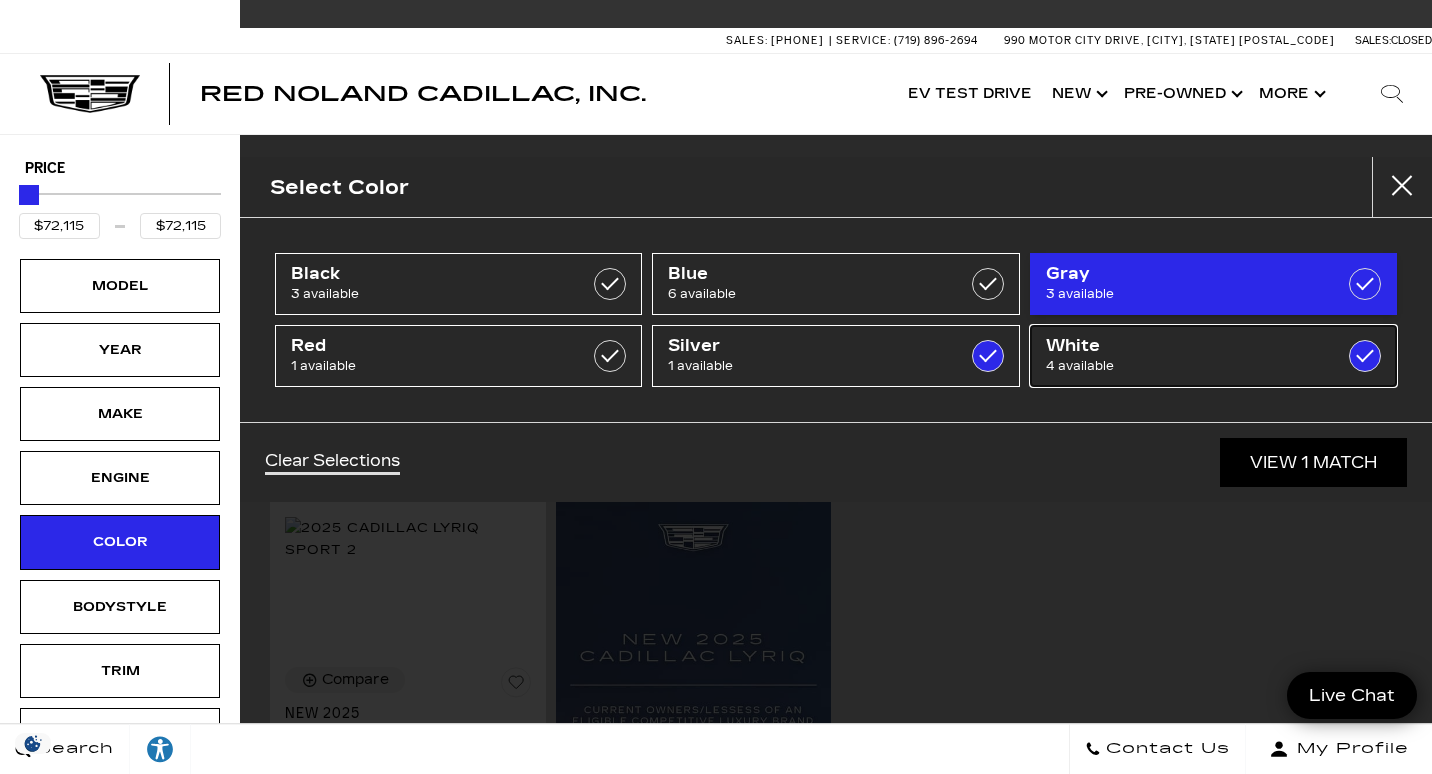 type on "$71,815" 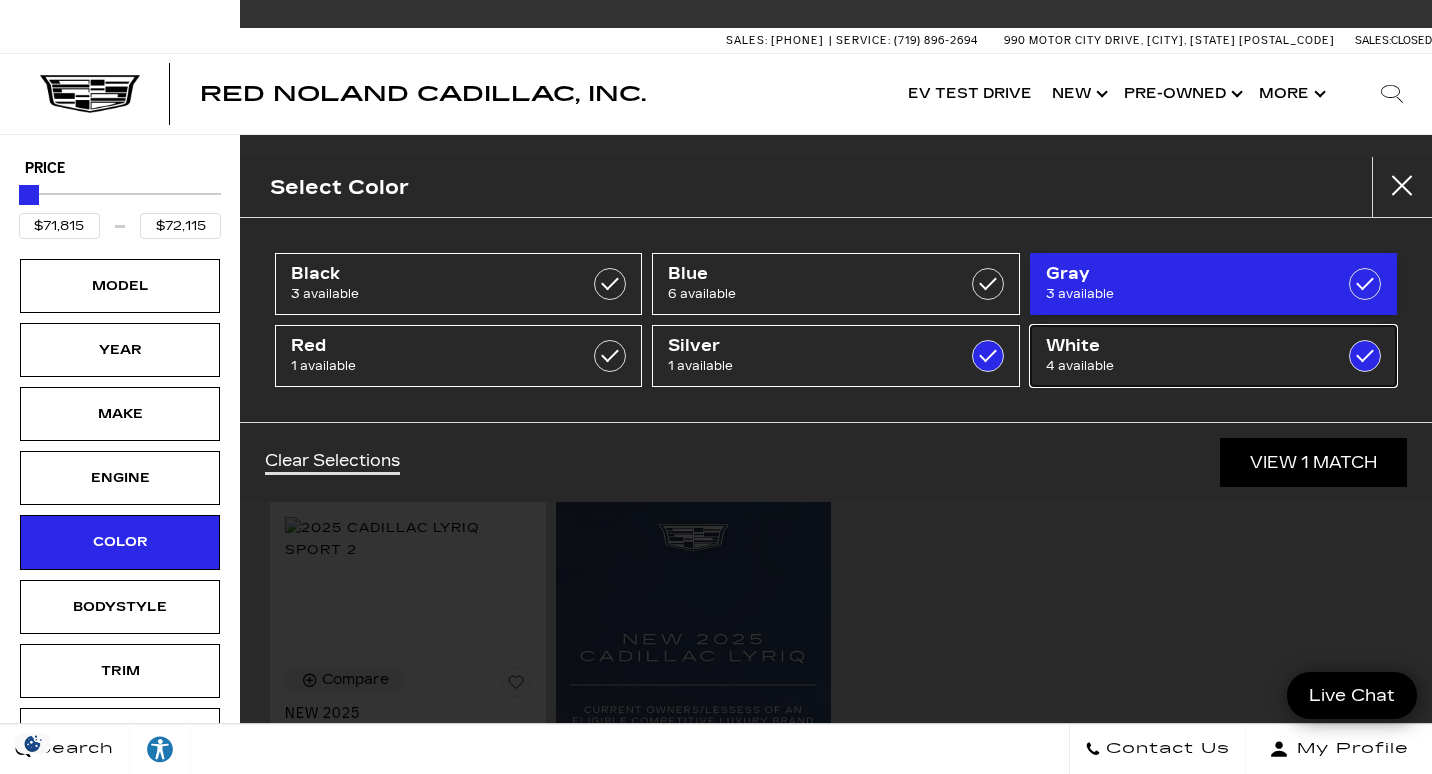 checkbox on "true" 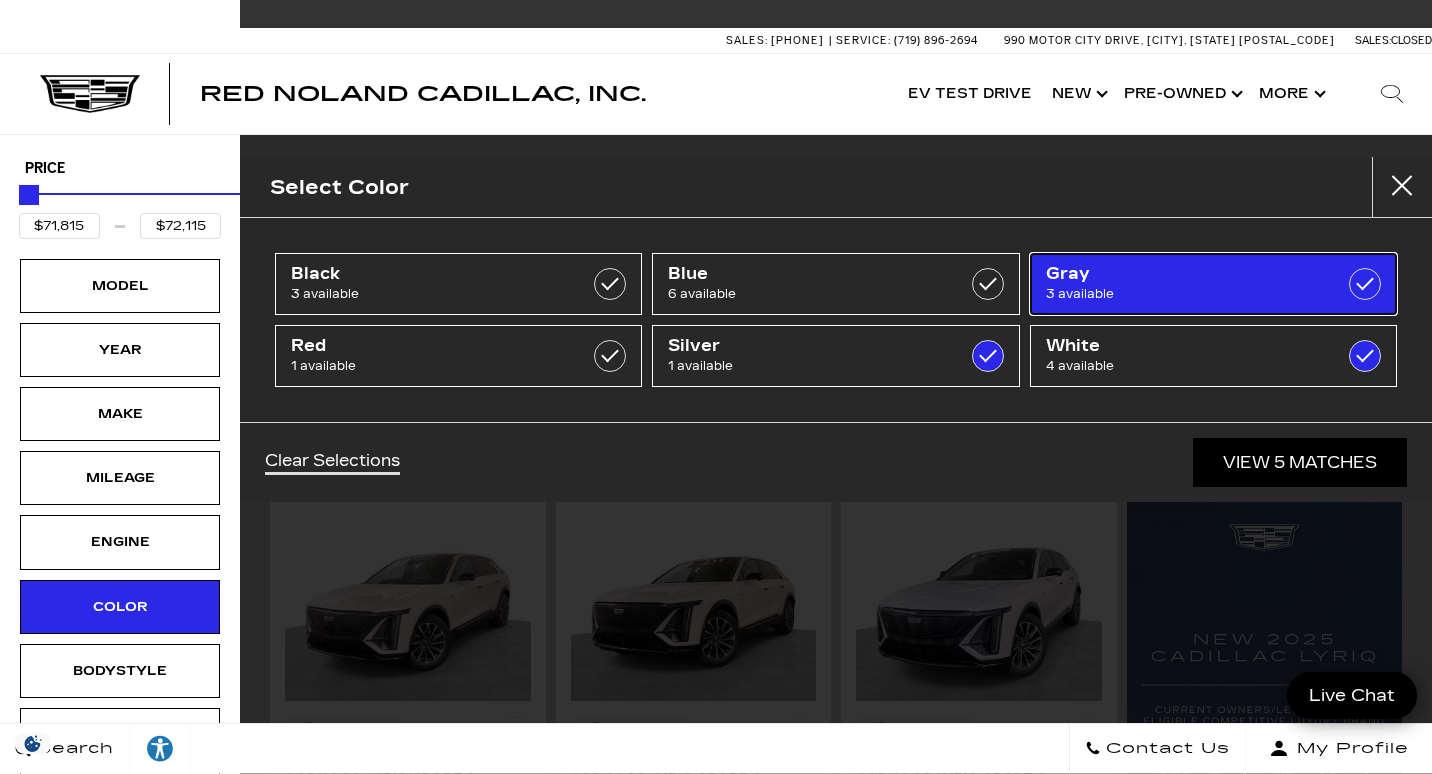 click at bounding box center [1365, 284] 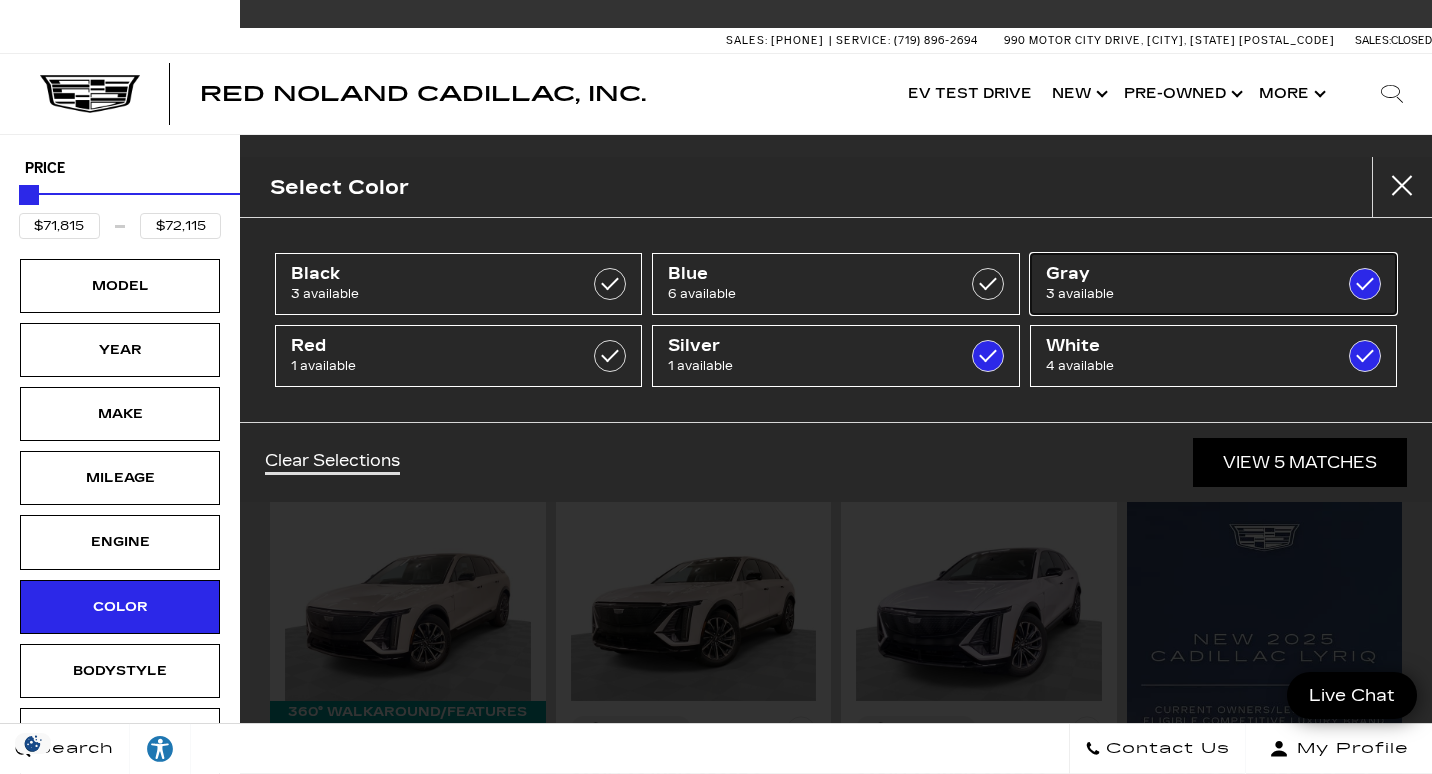 type on "$71,640" 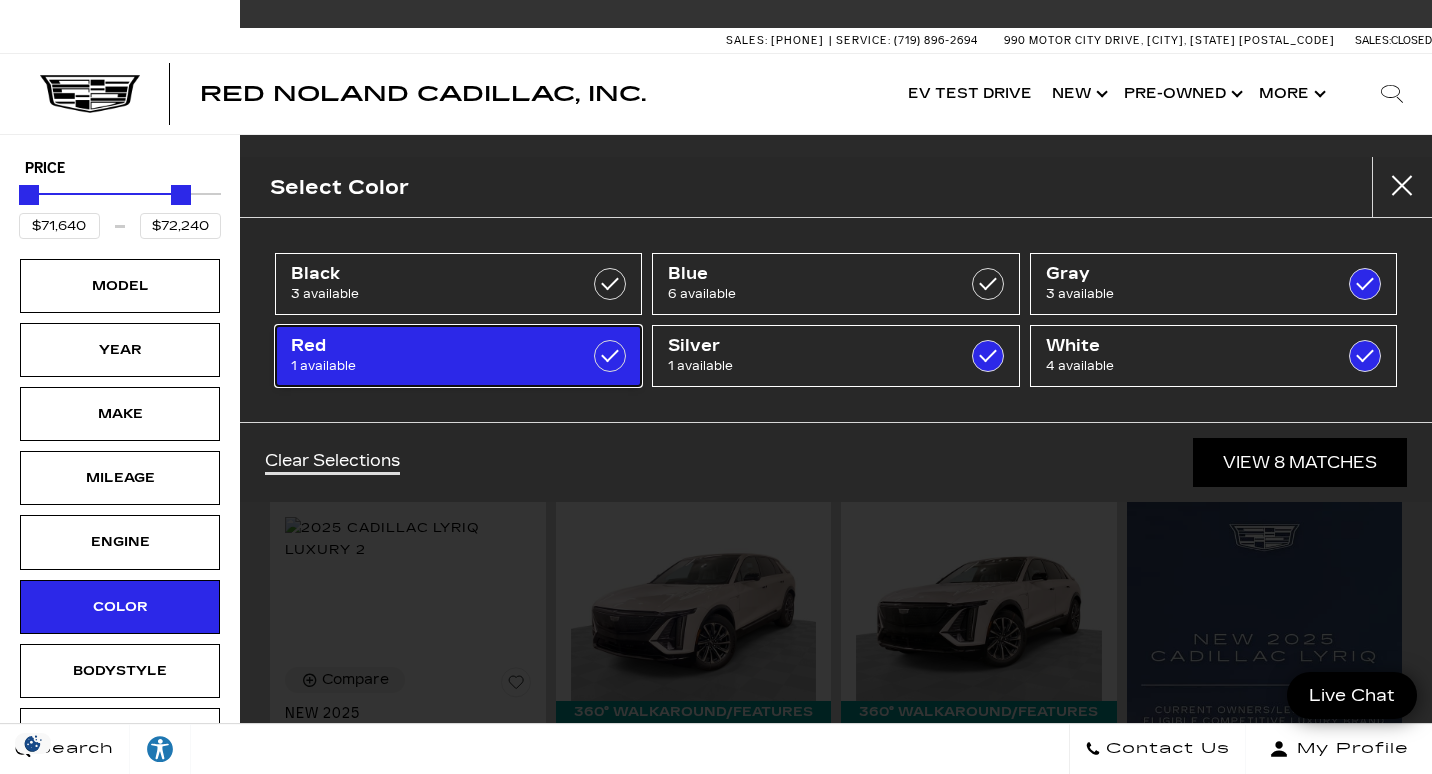 click at bounding box center [610, 356] 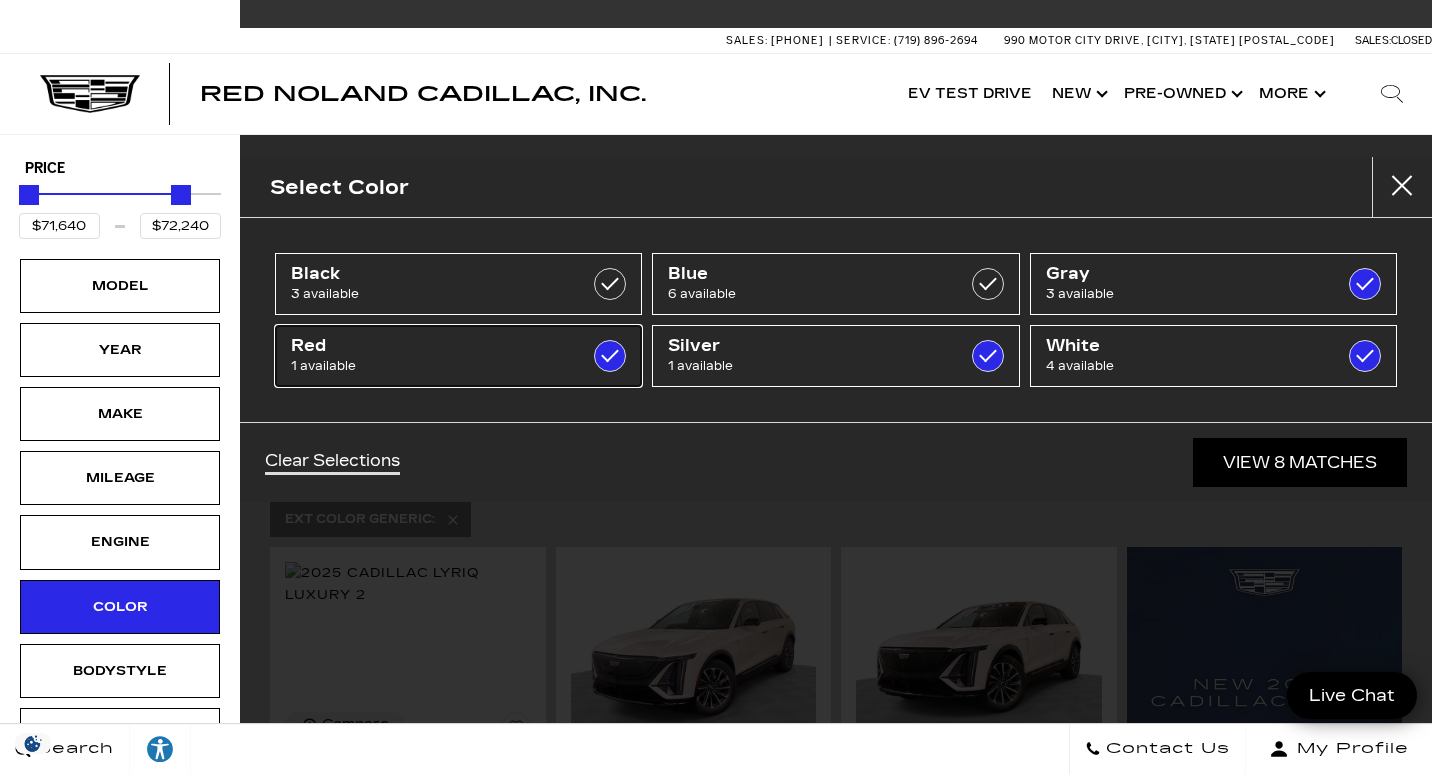 checkbox on "true" 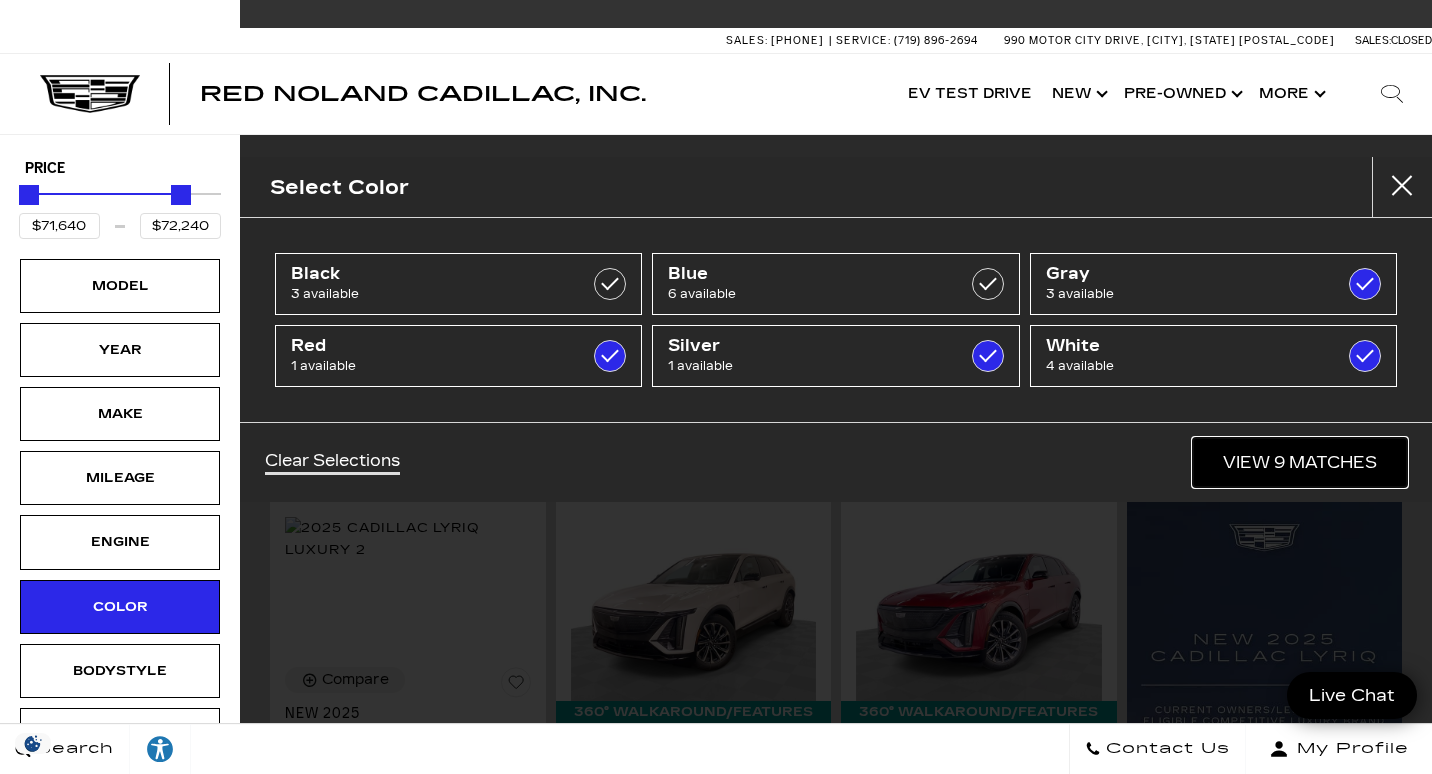 click on "View   9   Matches" at bounding box center [1300, 462] 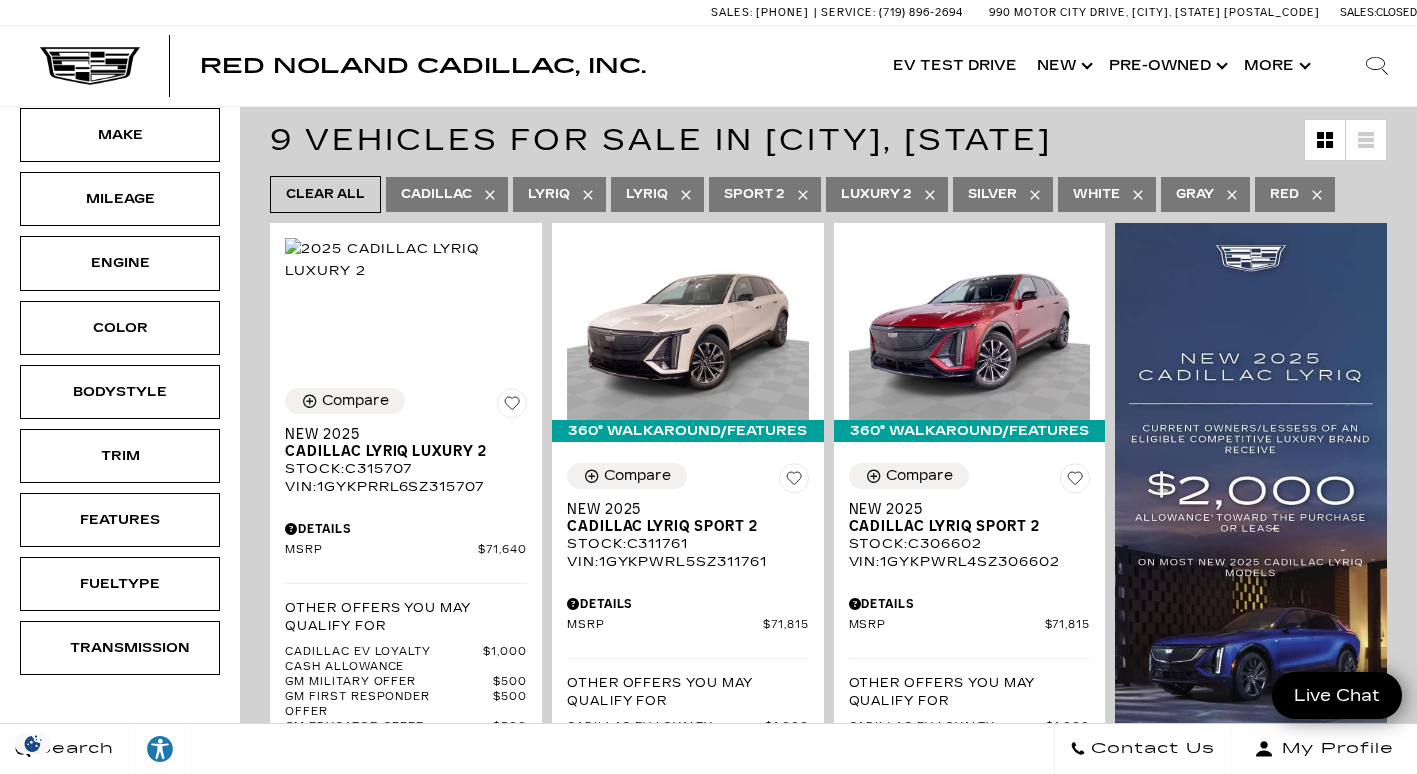 scroll, scrollTop: 278, scrollLeft: 0, axis: vertical 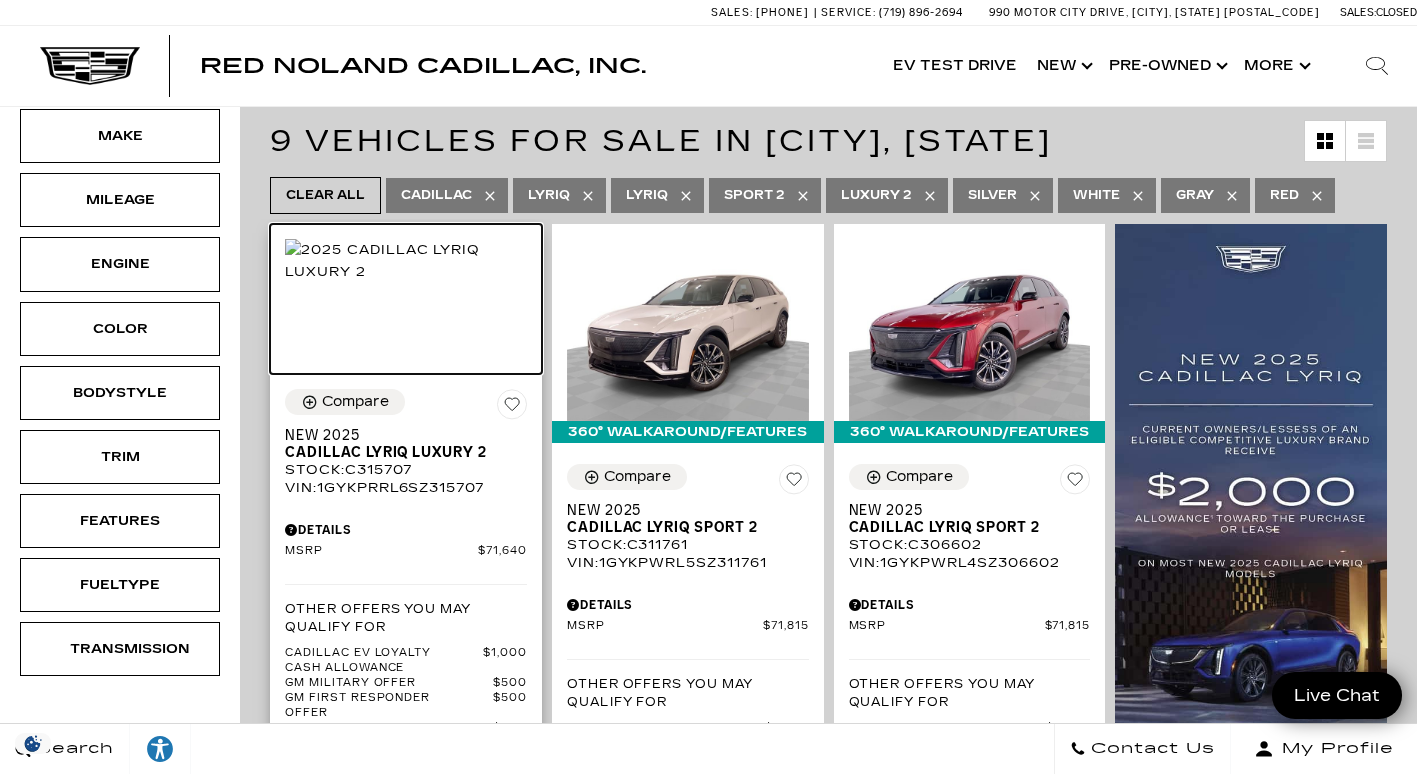 click at bounding box center [406, 261] 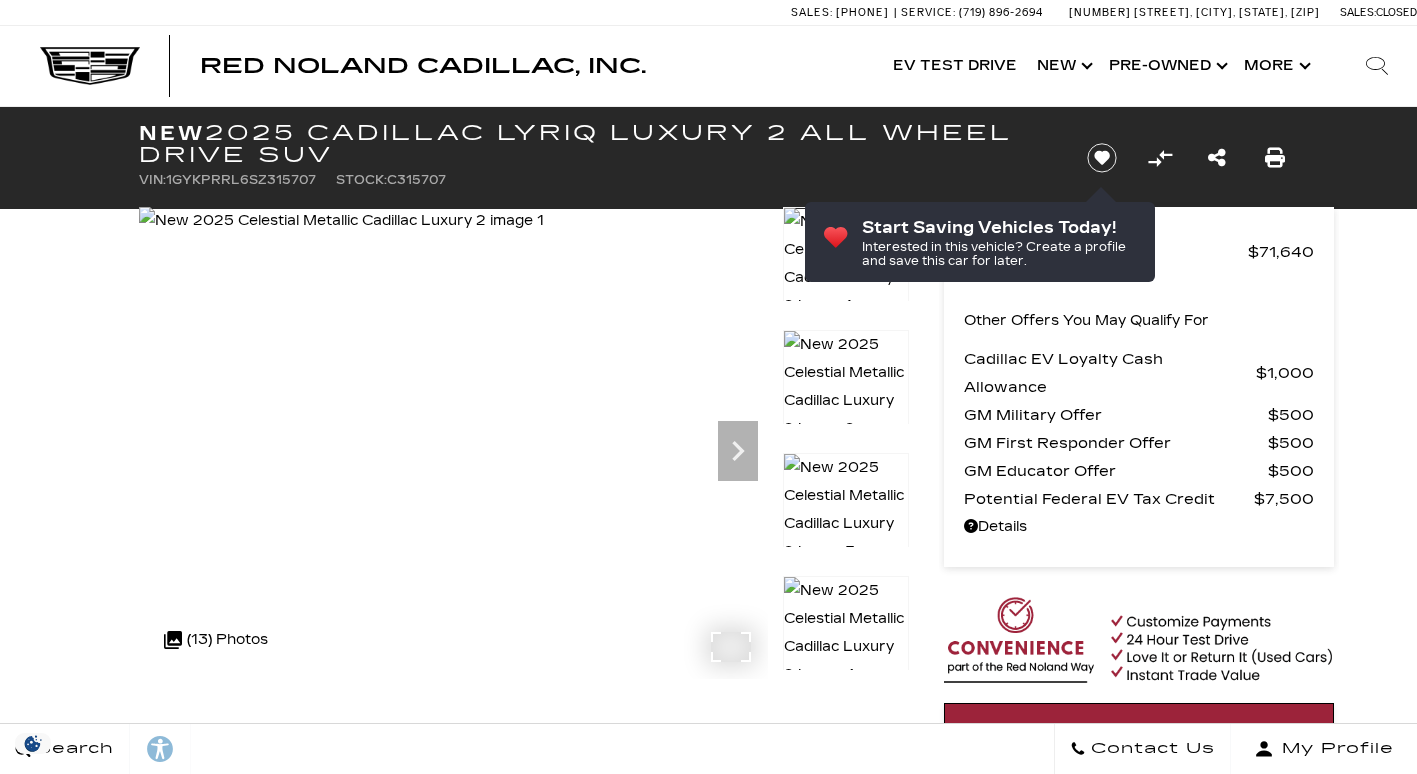 scroll, scrollTop: 0, scrollLeft: 0, axis: both 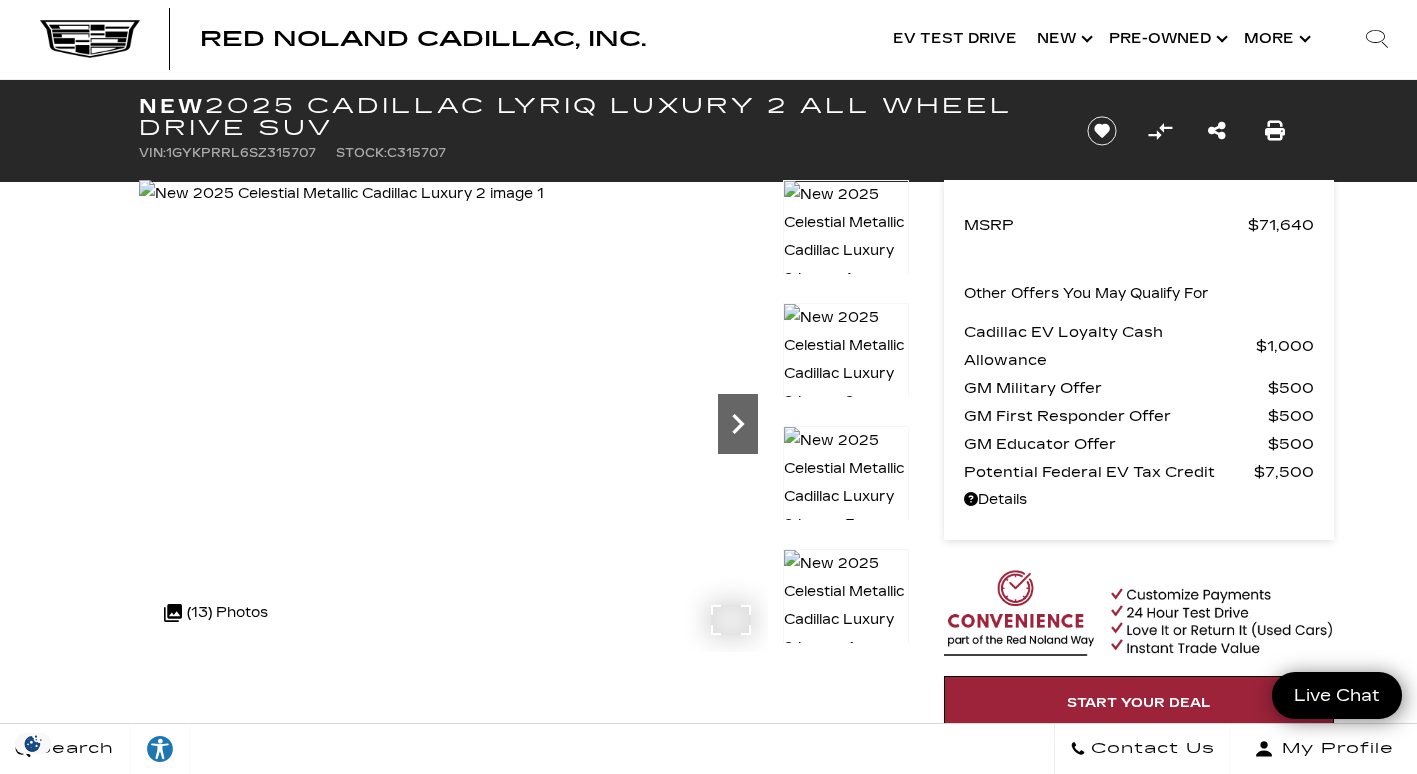 click 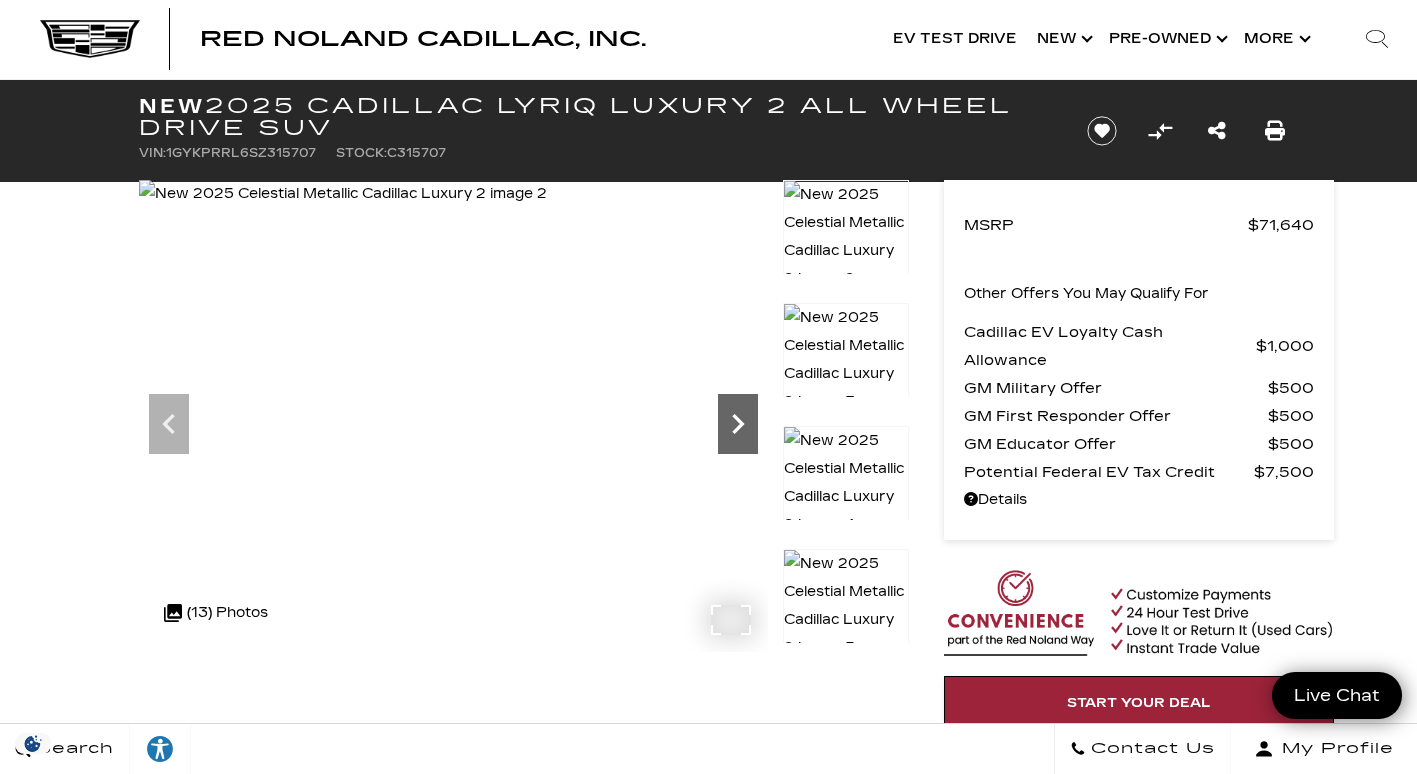 click 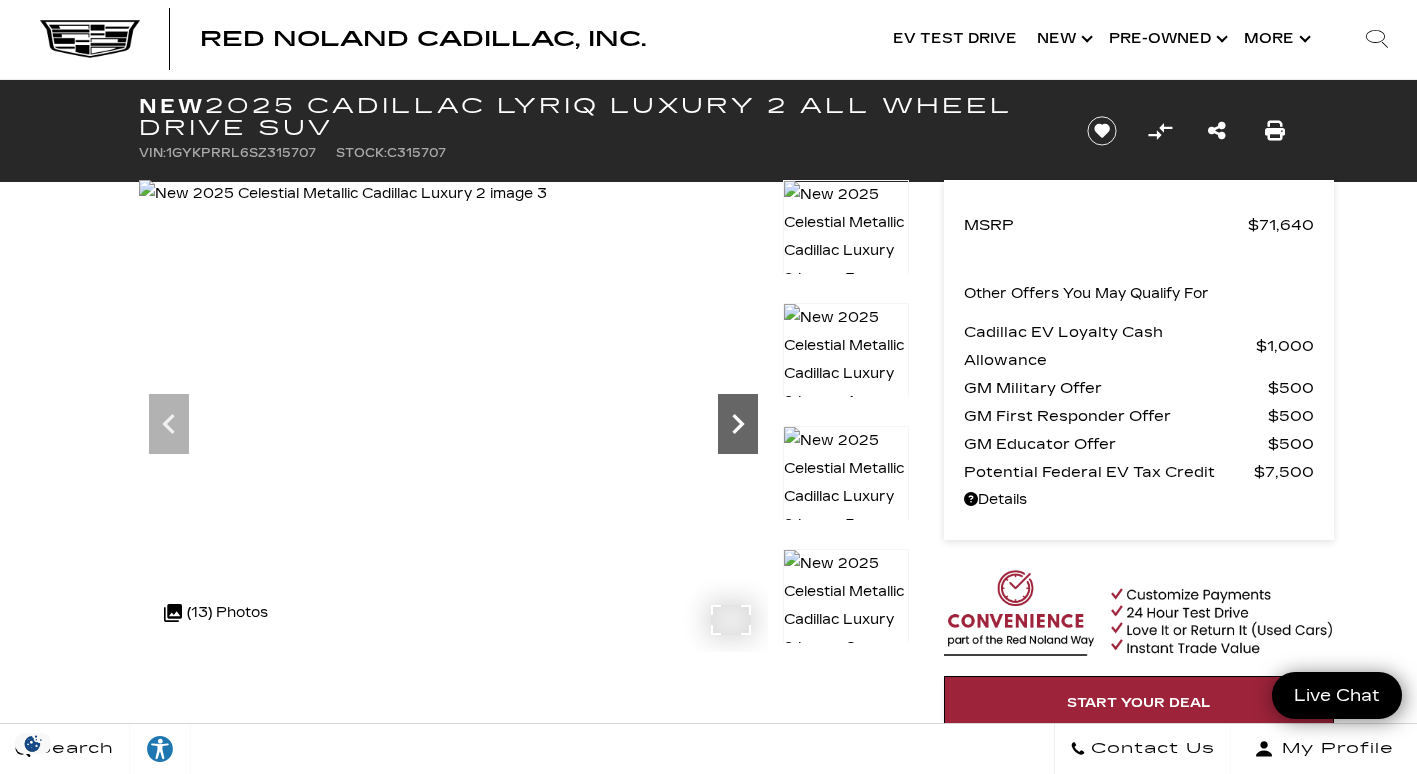click 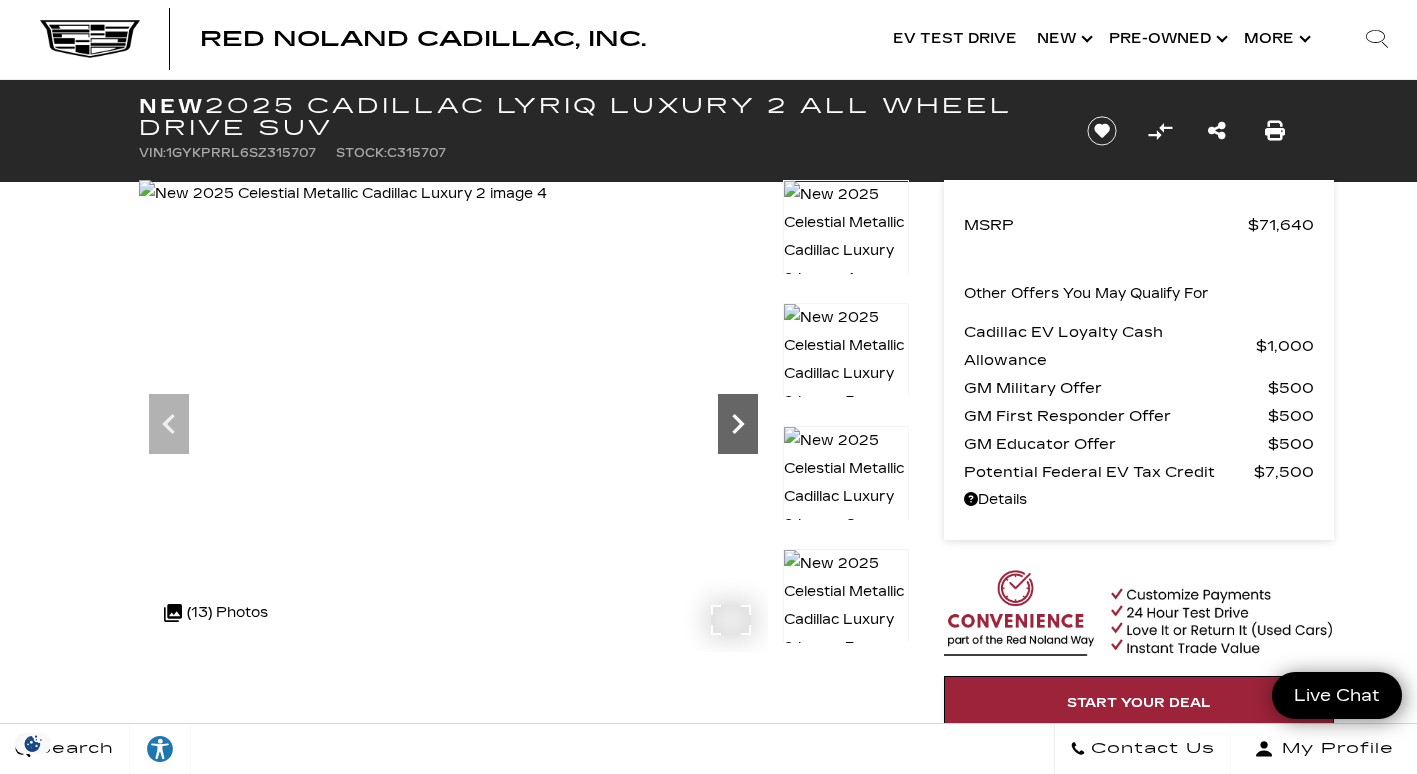 click 